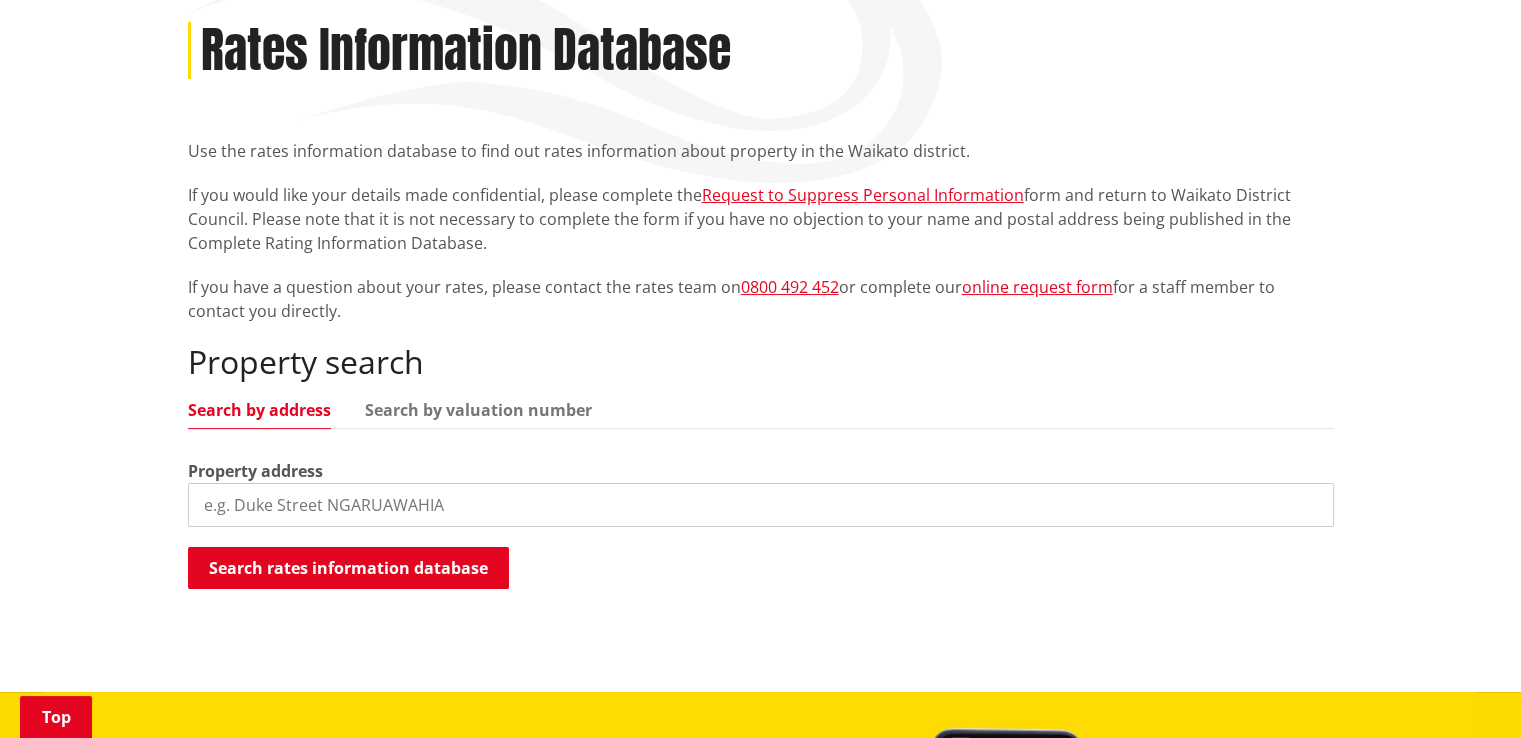 scroll, scrollTop: 300, scrollLeft: 0, axis: vertical 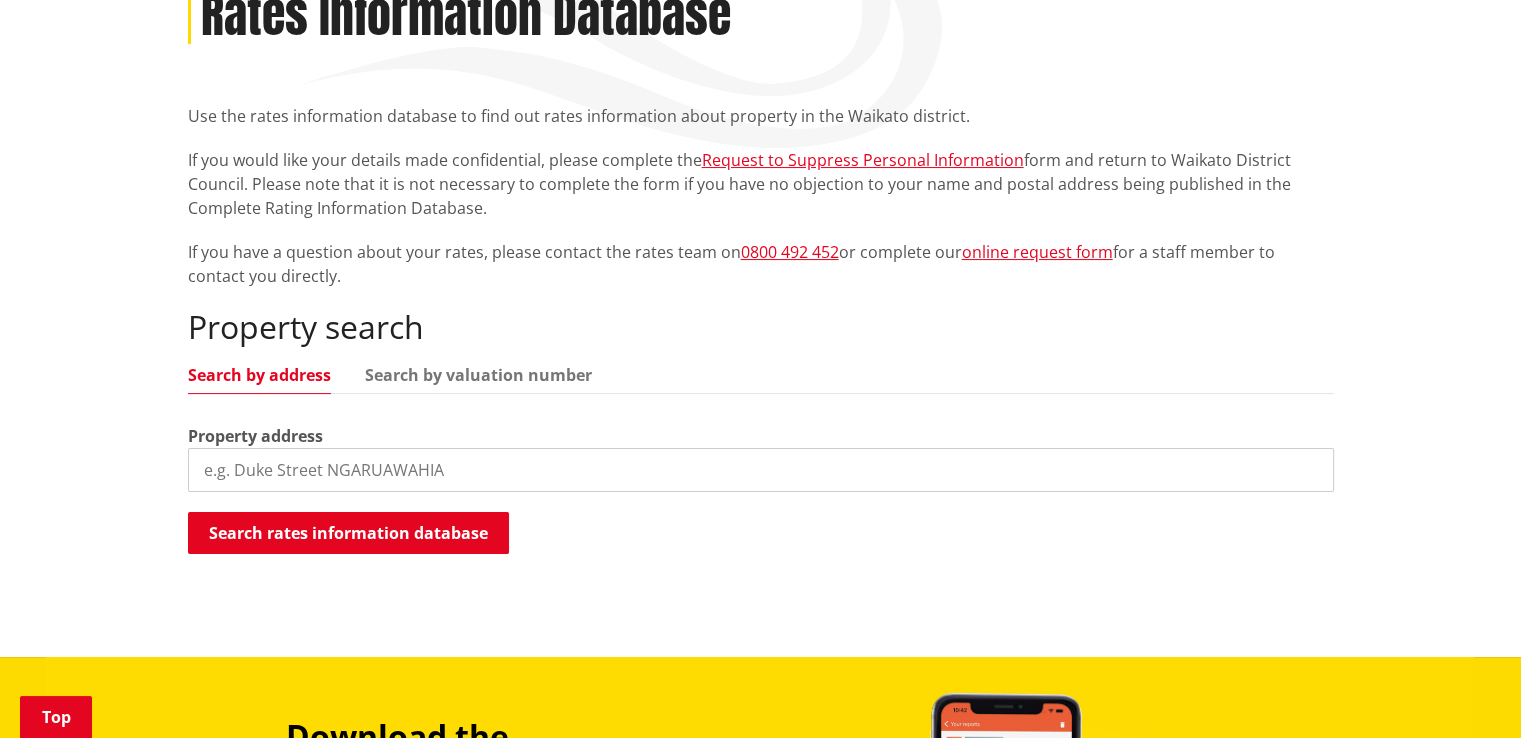 click on "Search by address" at bounding box center [259, 375] 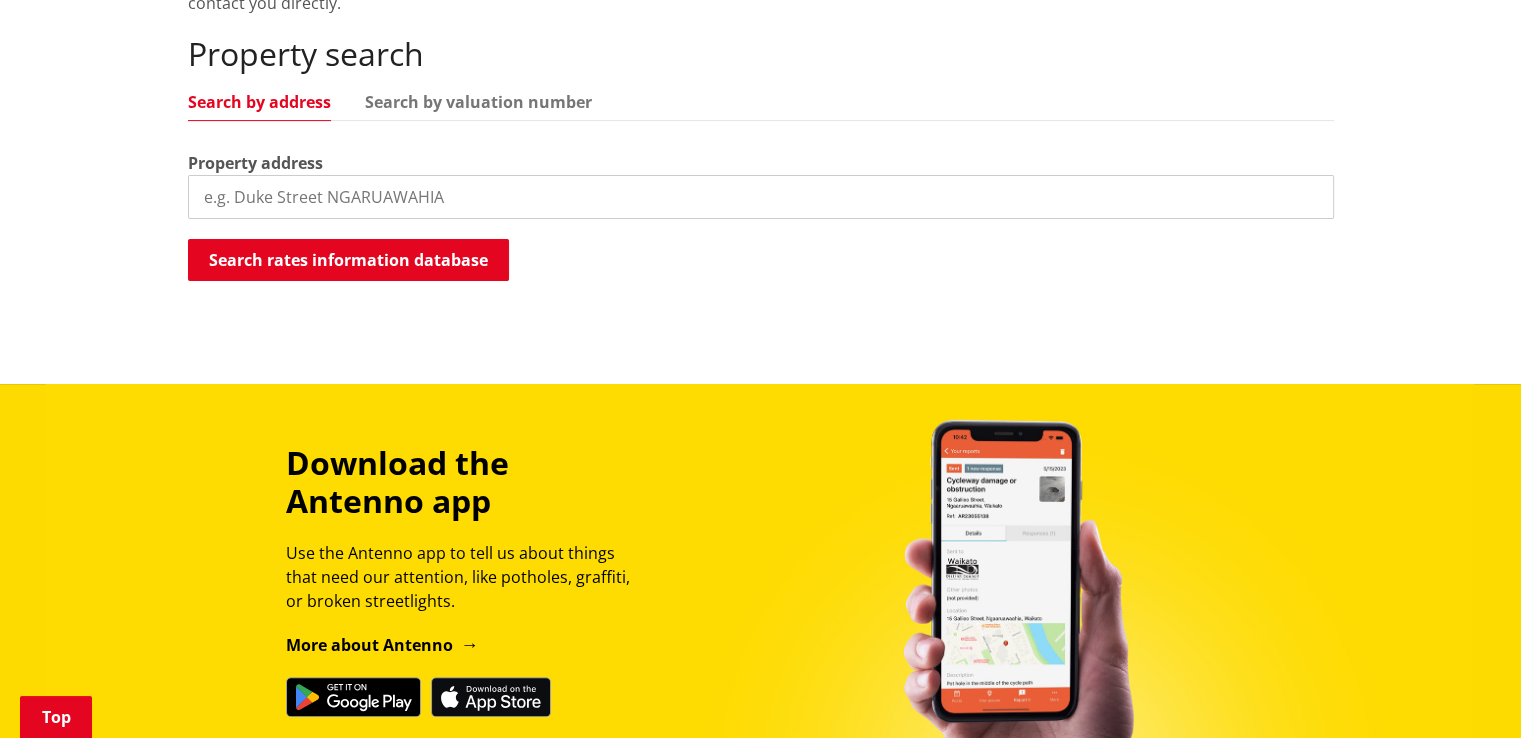scroll, scrollTop: 300, scrollLeft: 0, axis: vertical 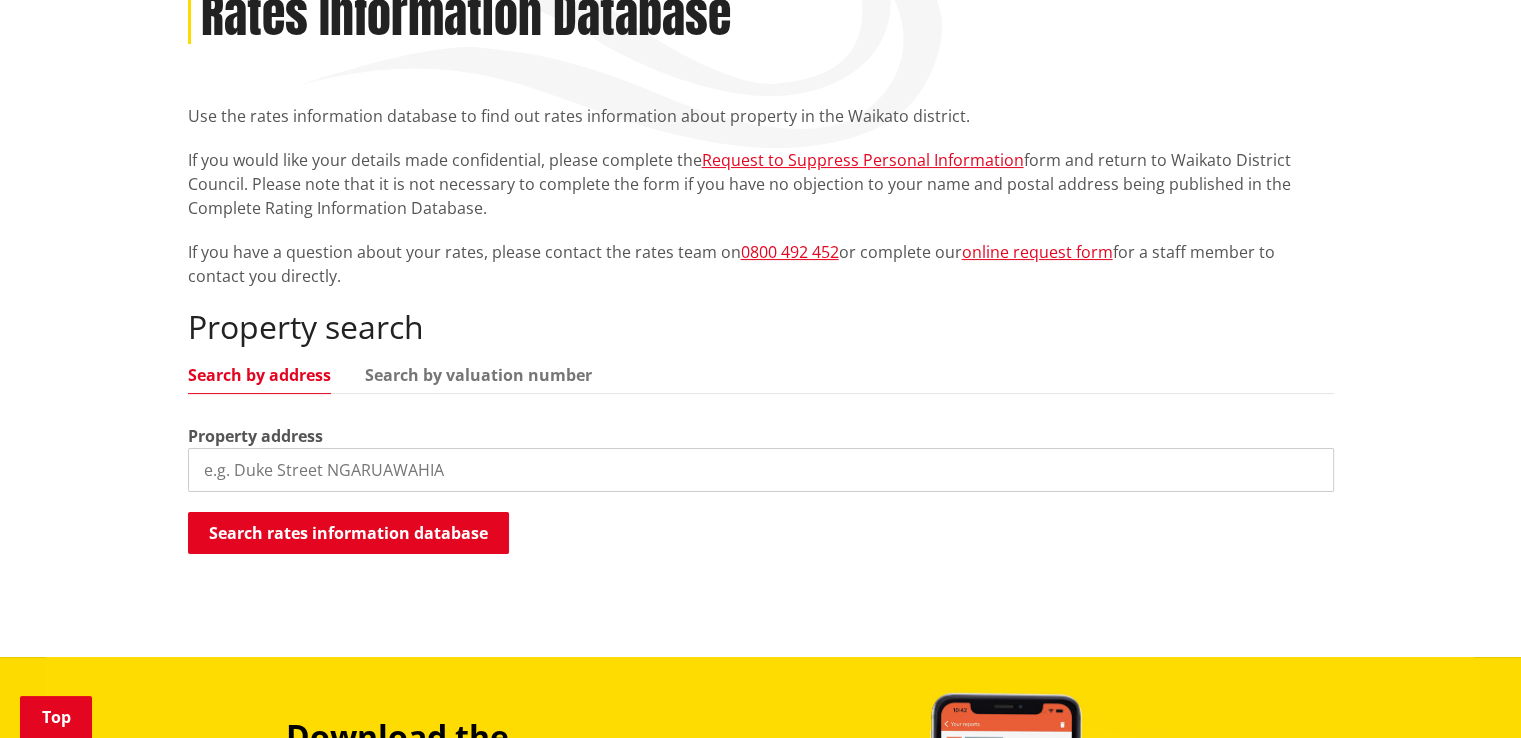 click at bounding box center [761, 470] 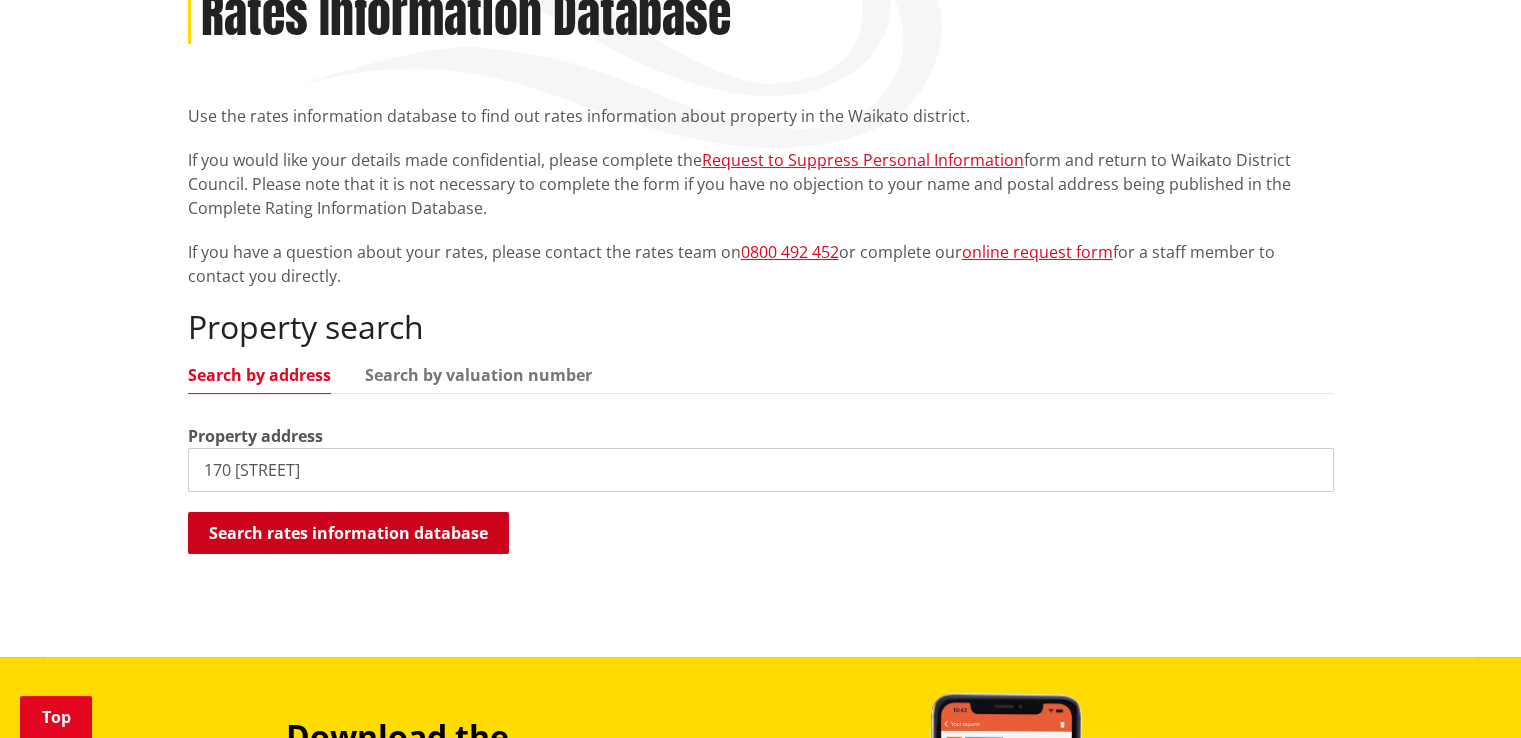 type on "170 driver road" 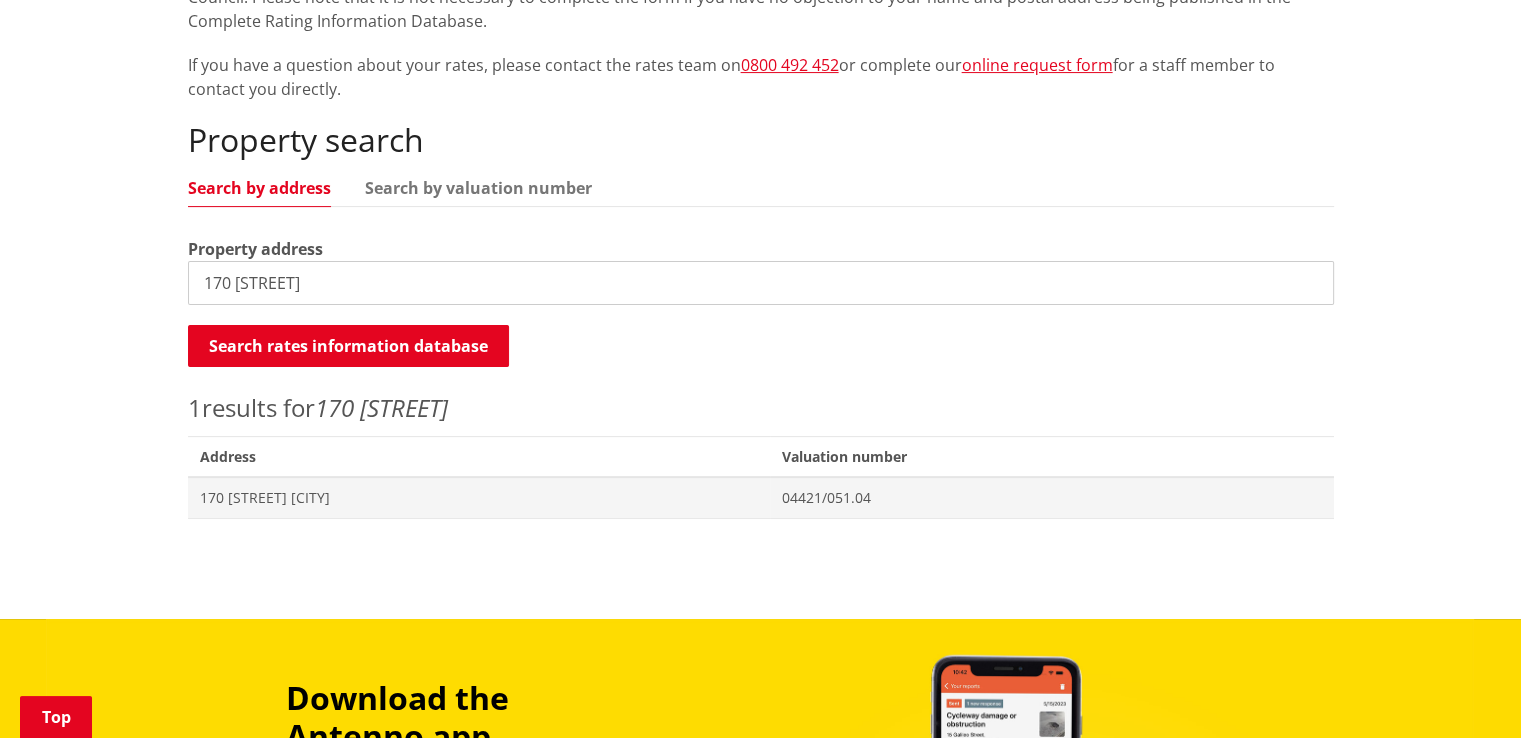scroll, scrollTop: 500, scrollLeft: 0, axis: vertical 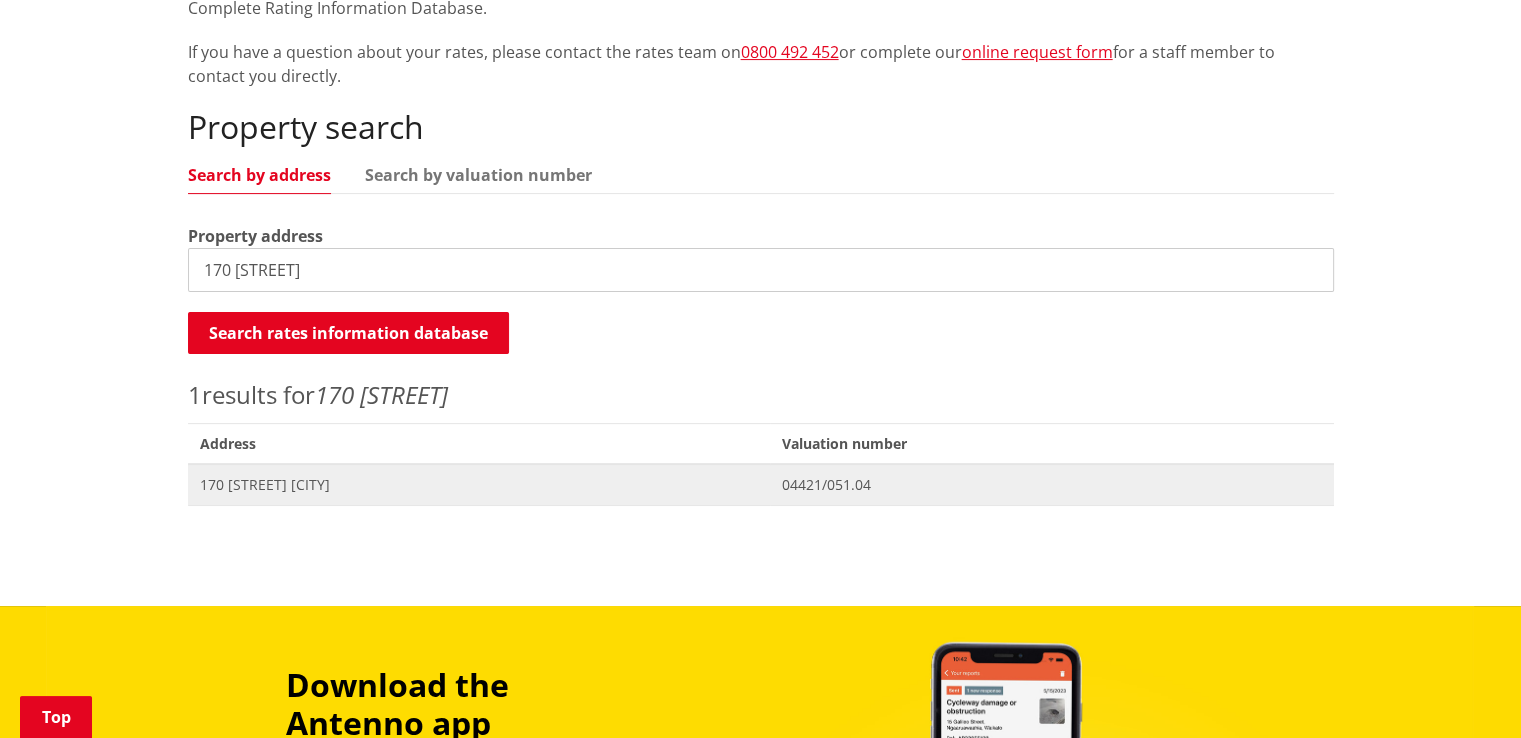 click on "[NUMBER] [STREET] [CITY]" at bounding box center [479, 485] 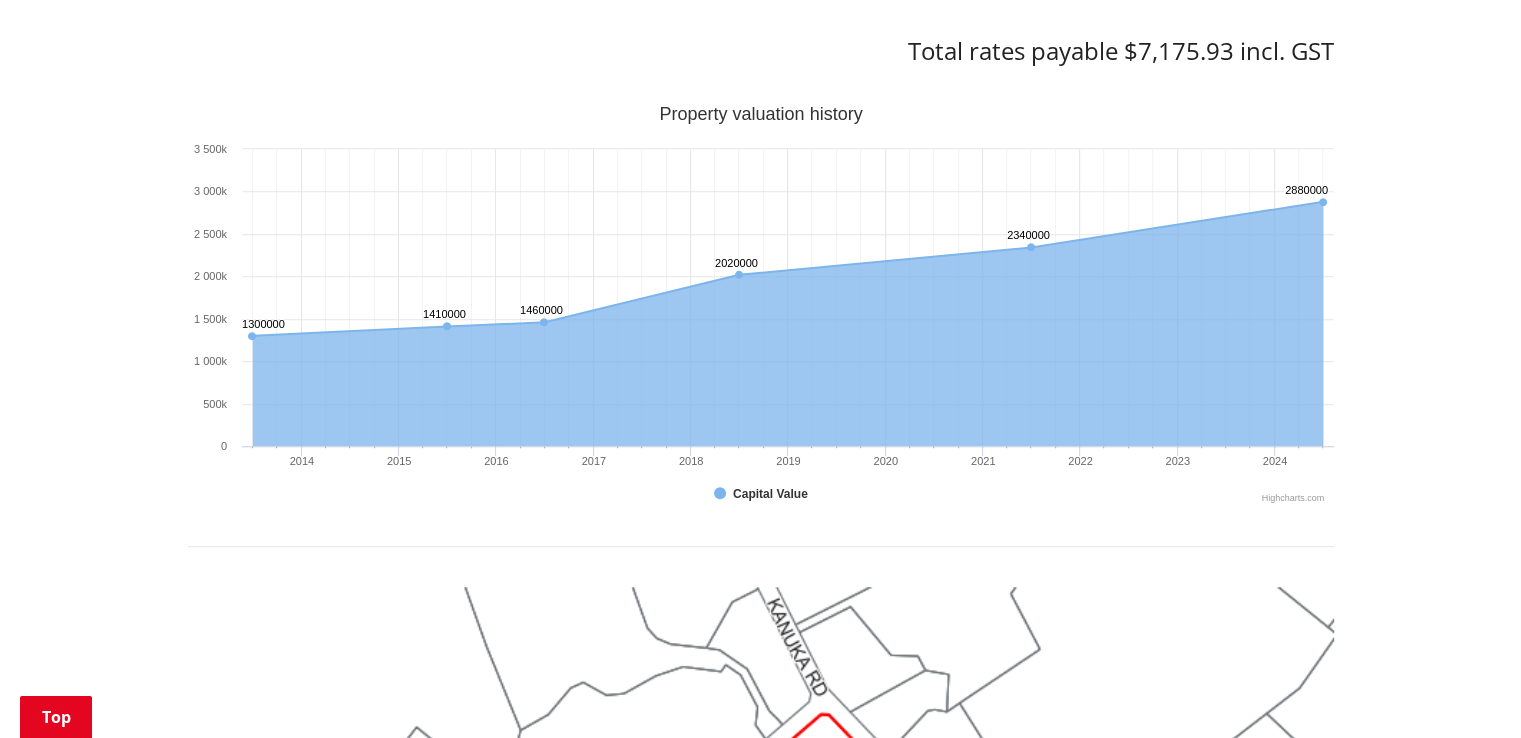 scroll, scrollTop: 1000, scrollLeft: 0, axis: vertical 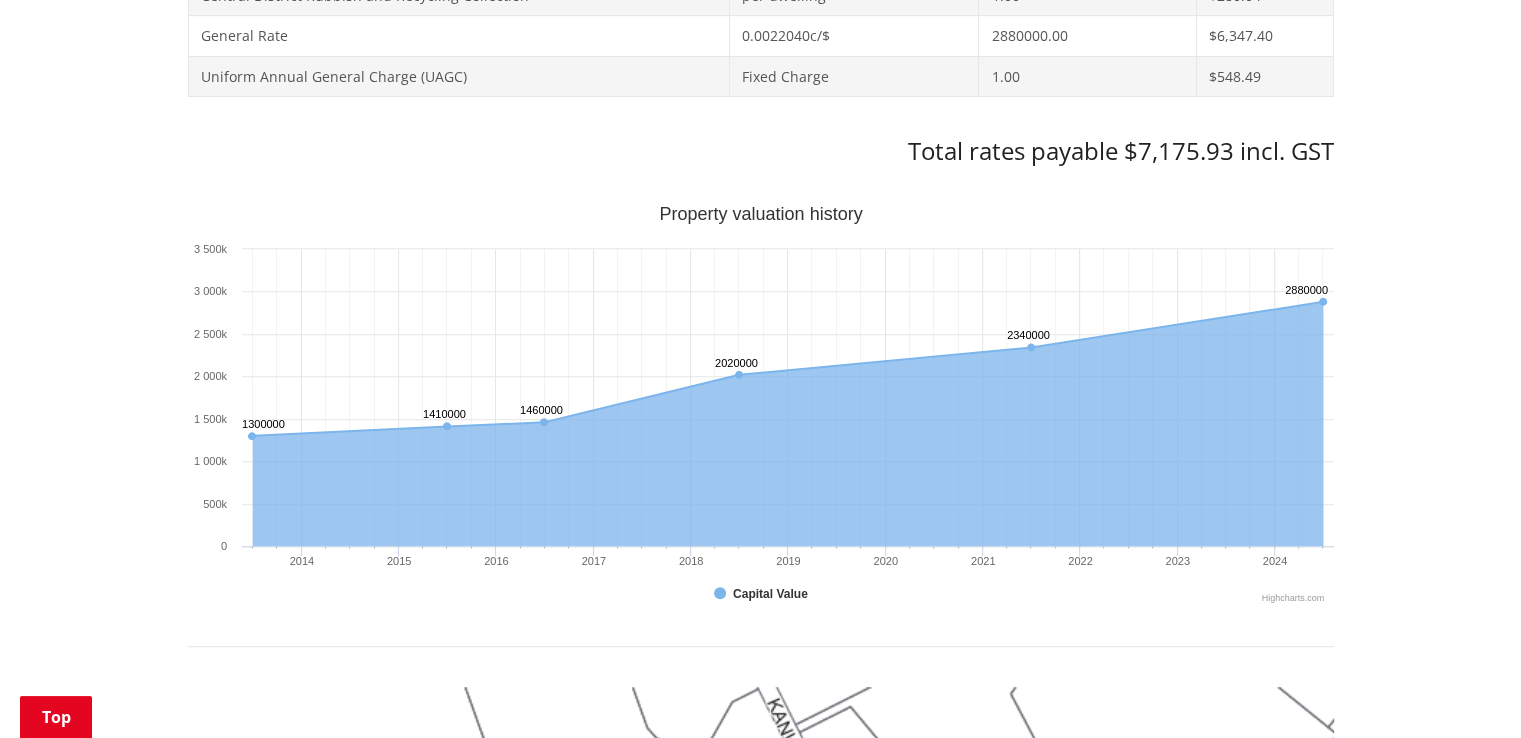 click on "Property valuation history Chart with 6 data points. The chart has 1 X axis displaying Time. Data ranges from [YEAR]-[MONTH]-[DAY] [HOUR]:[MINUTE]:[SECOND] to [YEAR]-[MONTH]-[DAY] [HOUR]:[MINUTE]:[SECOND]. The chart has 1 Y axis displaying values. Data ranges from [NUMBER] to [NUMBER]. Created with Highcharts 10.3.3 Property valuation history [NUMBER] ​ [NUMBER] [NUMBER] ​ [NUMBER] [NUMBER] ​ [NUMBER] [NUMBER] ​ [NUMBER] [NUMBER] ​ [NUMBER] [NUMBER] ​ [NUMBER] Capital Value [YEAR] [YEAR] [YEAR] [YEAR] [YEAR] [YEAR] [YEAR] [YEAR] [YEAR] [YEAR] [YEAR] [YEAR] 0 [NUMBER] [NUMBER] [NUMBER] [NUMBER] [NUMBER] [NUMBER] [NUMBER] [NUMBER] [NUMBER] [NUMBER] [NUMBER] [NUMBER] Highcharts.com [MONTH] [YEAR] ​ $[NUMBER].0 End of interactive chart." at bounding box center (761, 426) 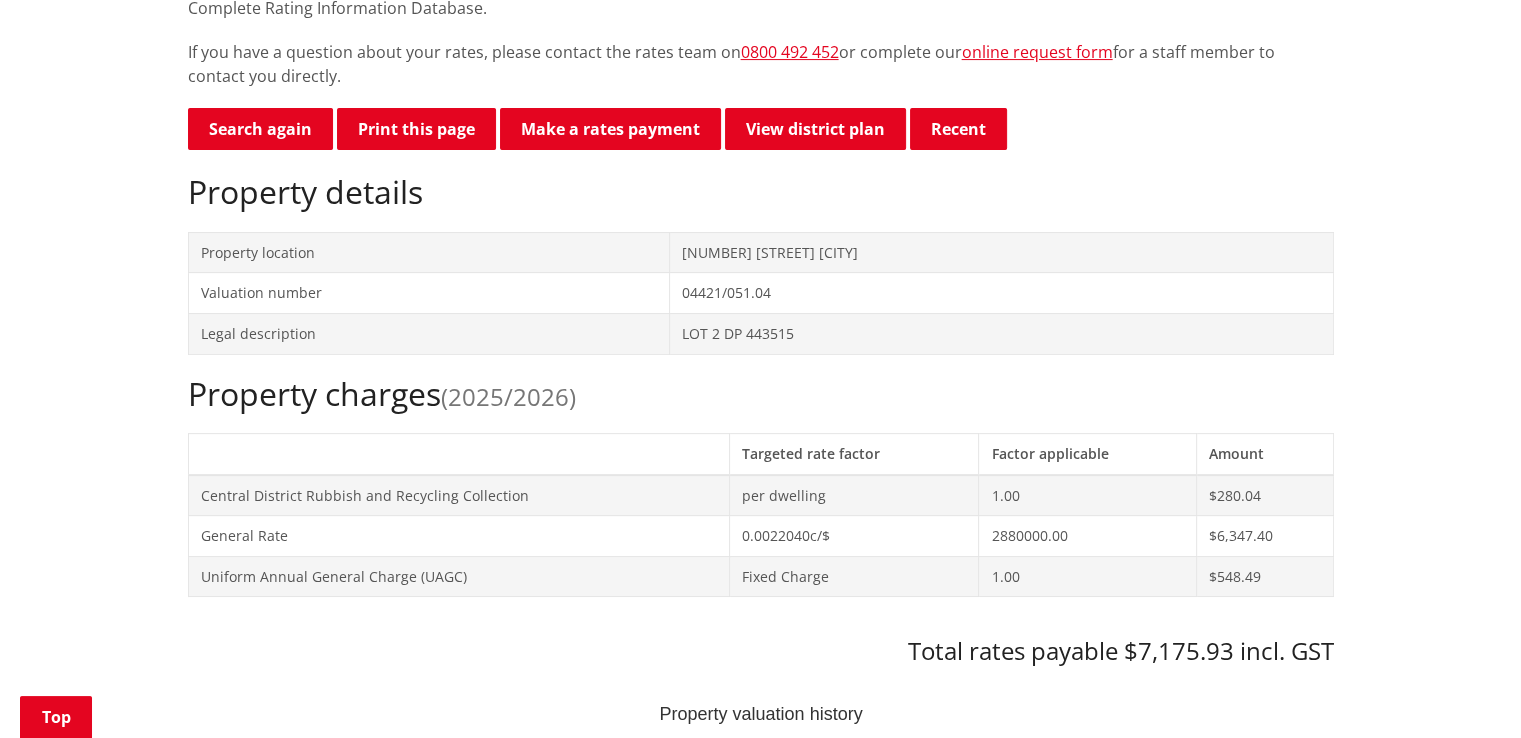 scroll, scrollTop: 0, scrollLeft: 0, axis: both 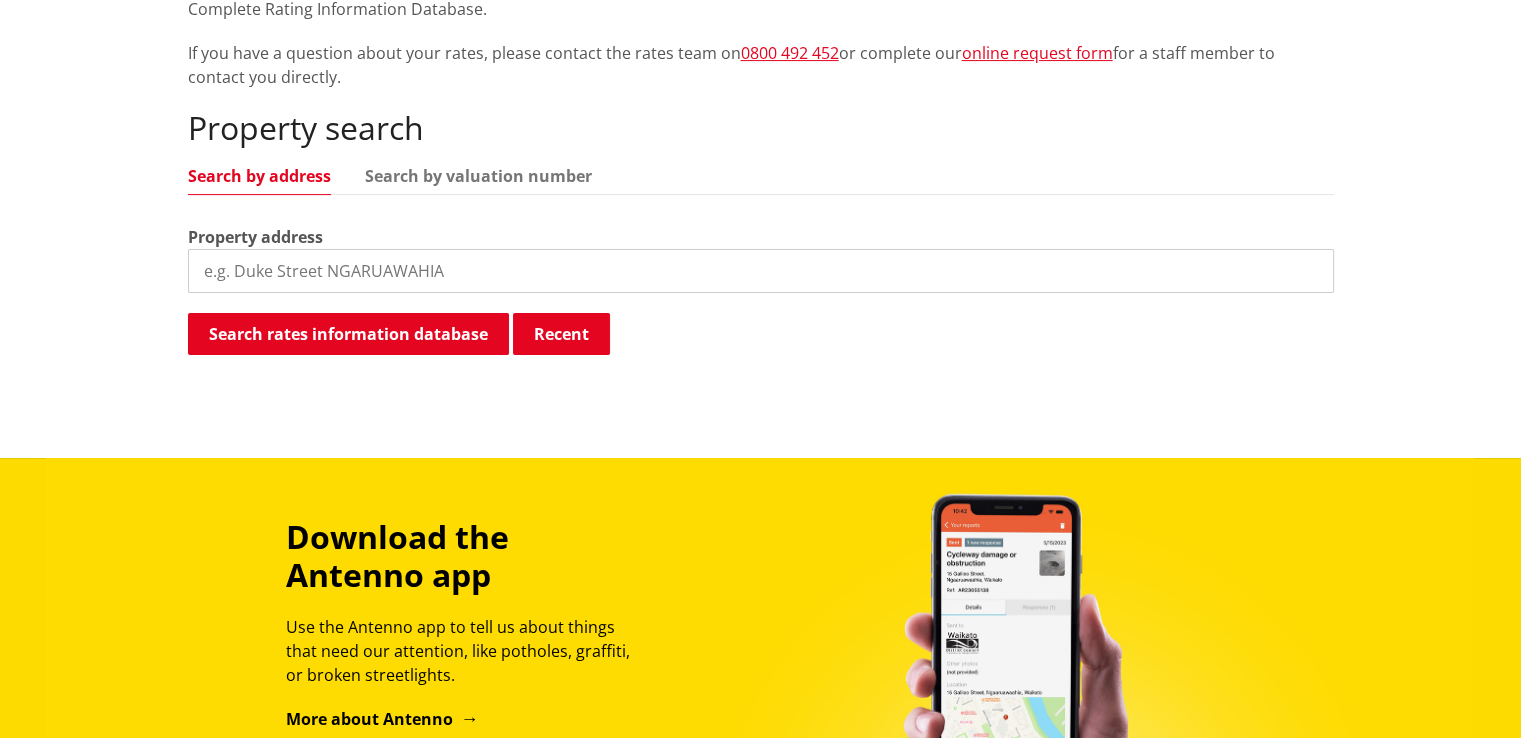 click at bounding box center [761, 271] 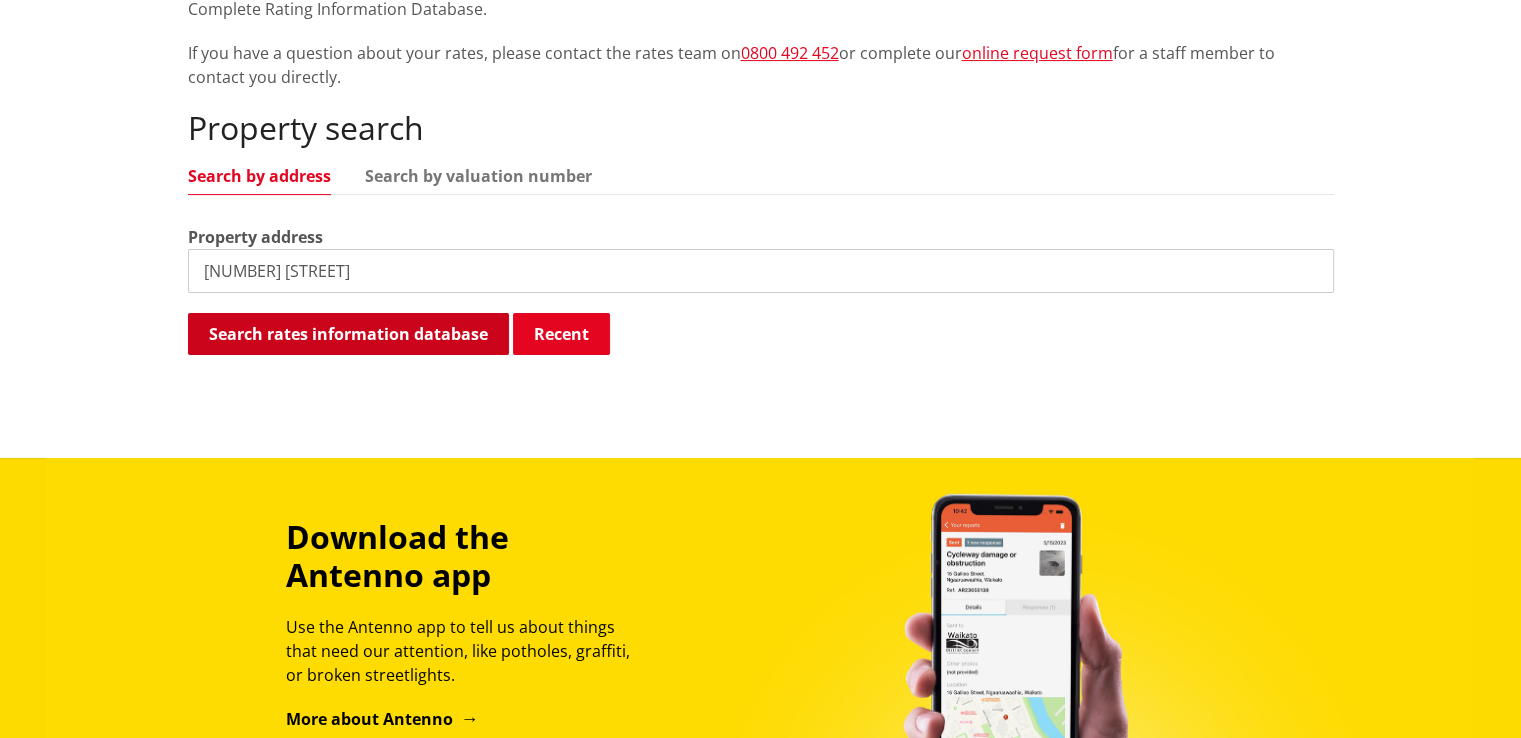 type on "51a waingaro" 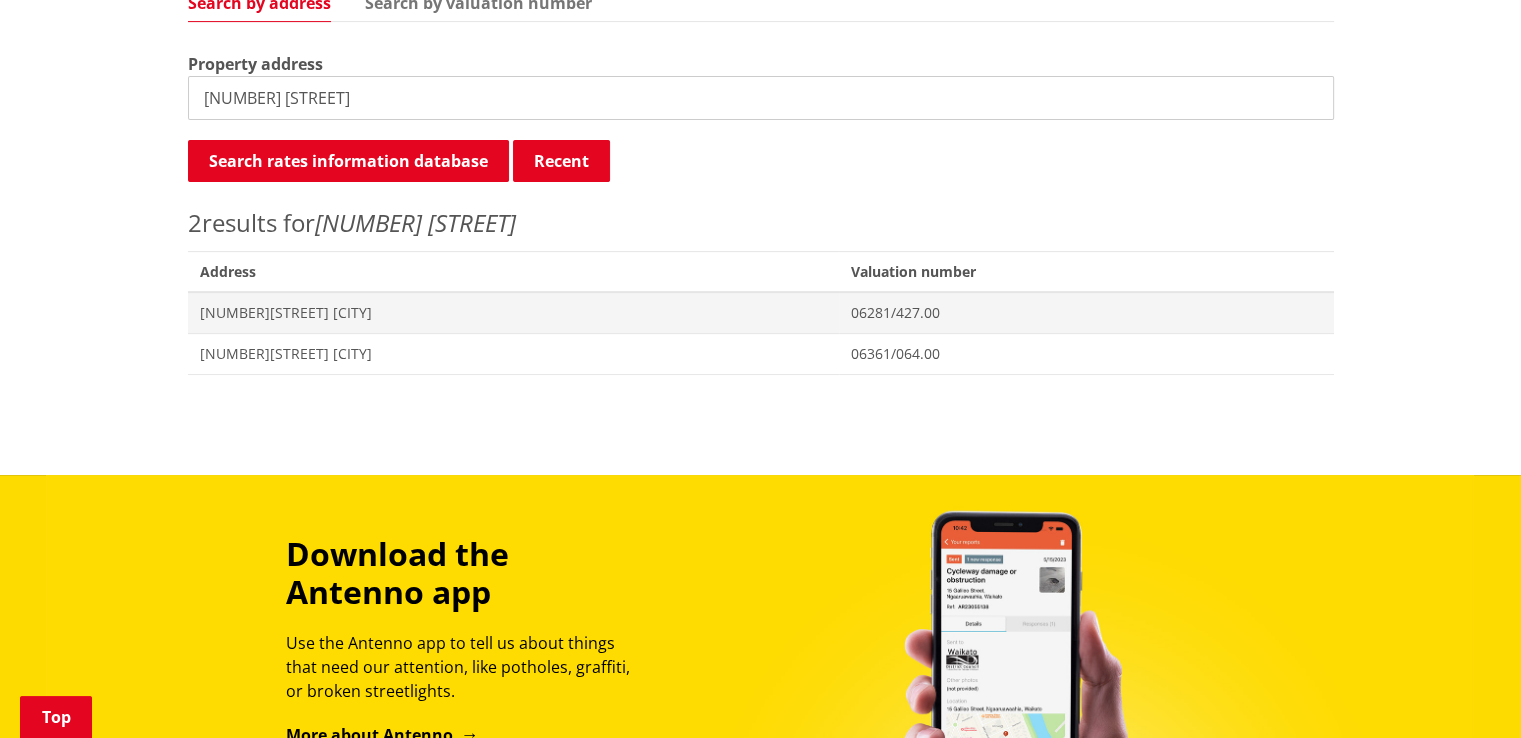 scroll, scrollTop: 699, scrollLeft: 0, axis: vertical 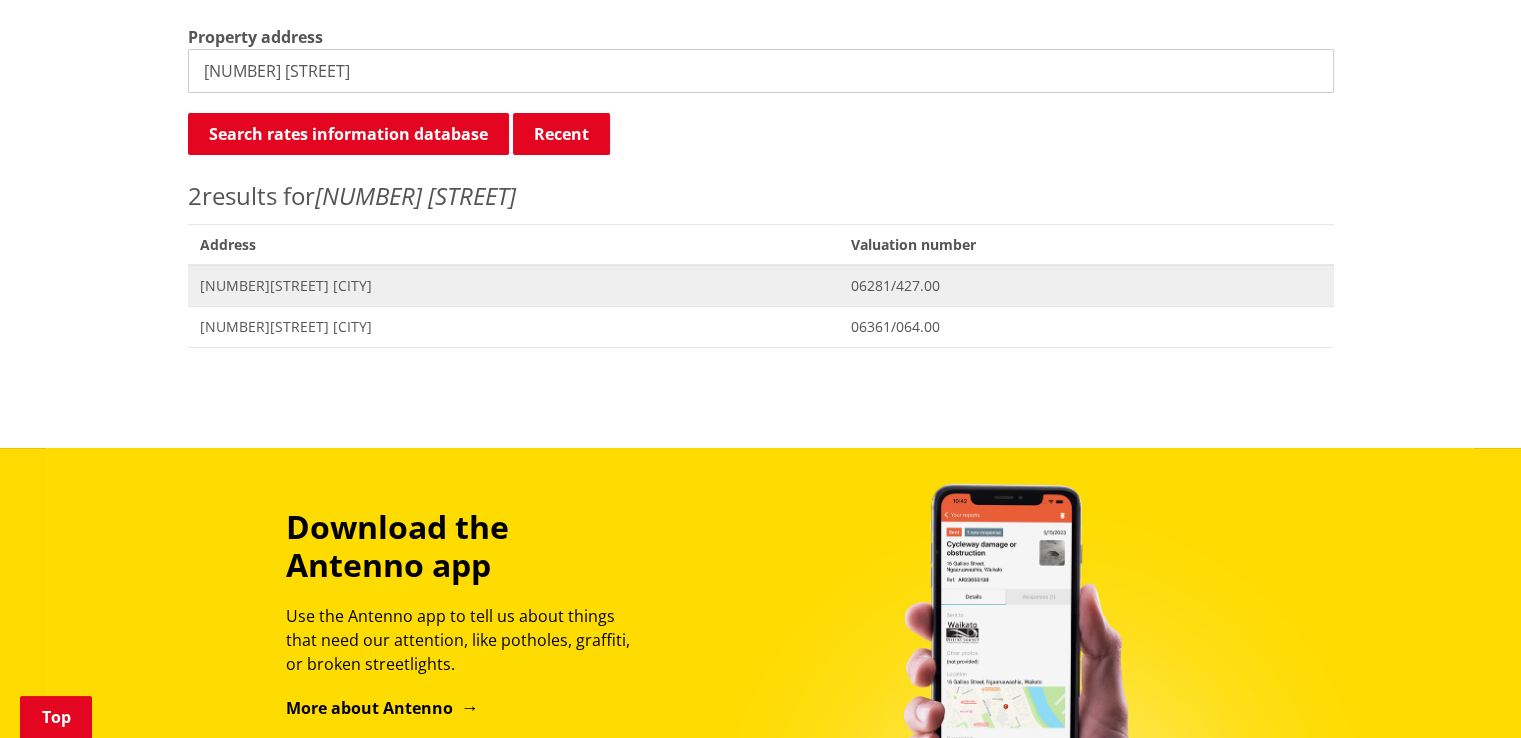 click on "51A Waingaro Road NGARUAWAHIA" at bounding box center (513, 286) 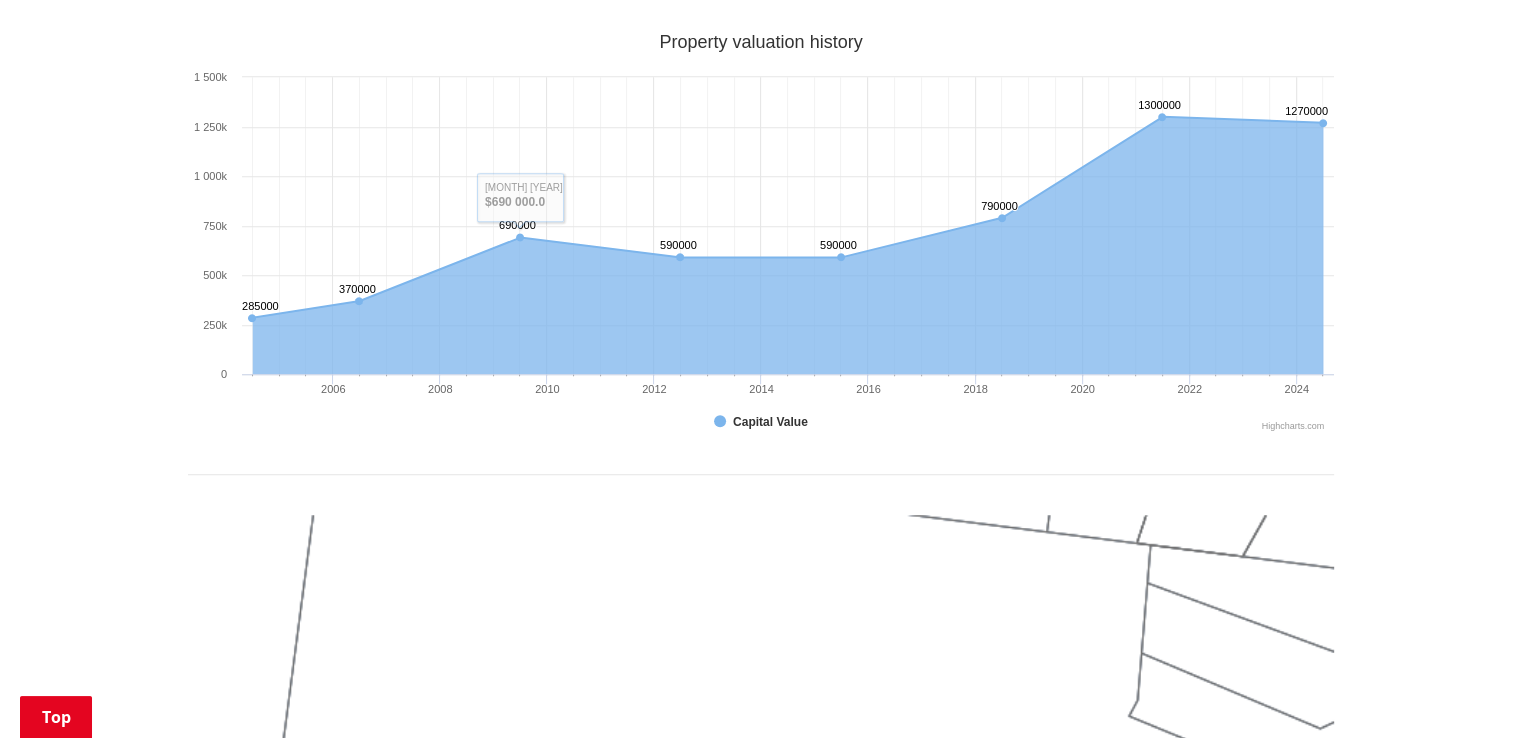 scroll, scrollTop: 1300, scrollLeft: 0, axis: vertical 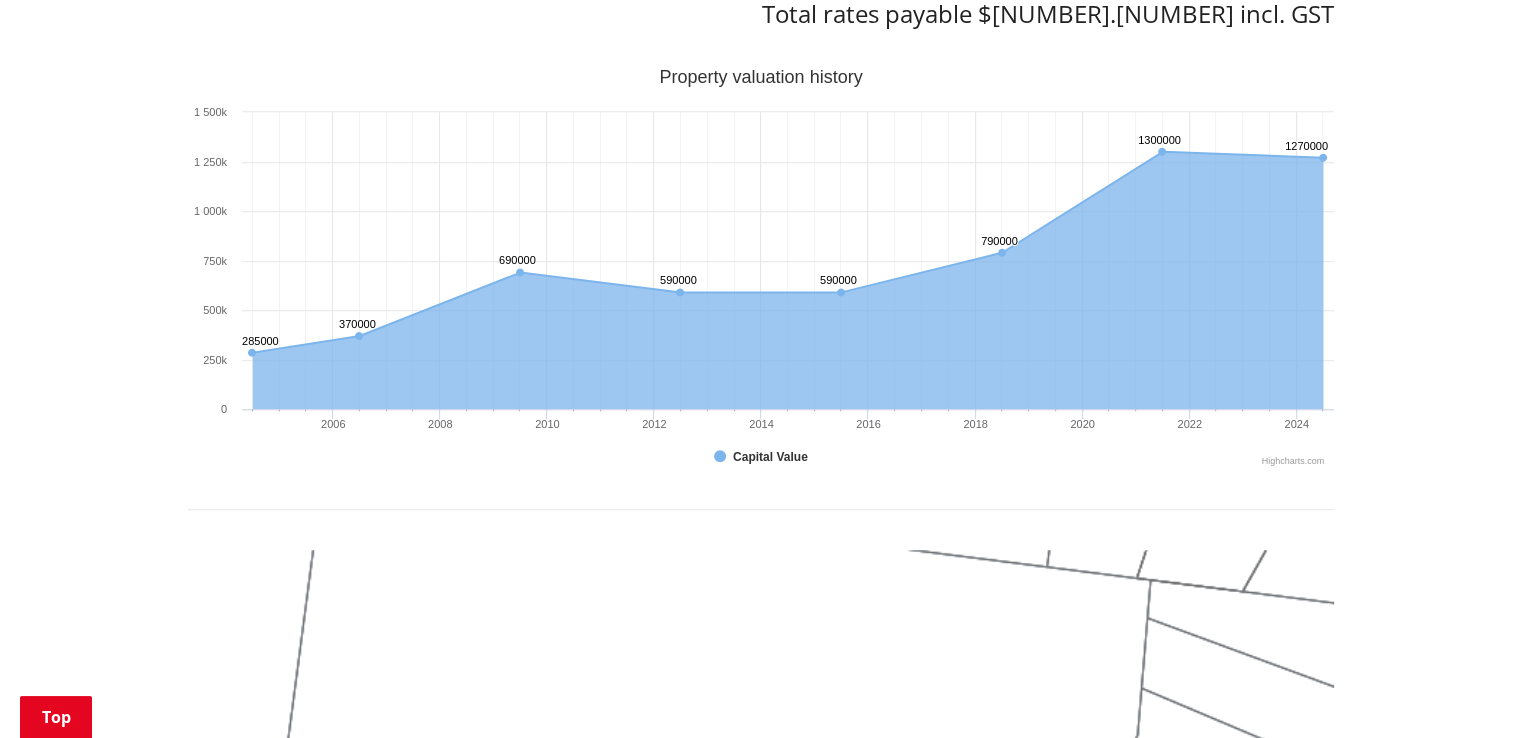 click on "Search again
Print this page
Make a rates payment
View district plan
Recent
170 Driver Road TAUPIRI
51A Waingaro Road NGARUAWAHIA
Property details
Property location
51A Waingaro Road NGARUAWAHIA
Valuation number
06281/427.00
Legal description
LOT 1 DPS 31008 LOT 1 DPS 35007 UNDIVIDED 1/2SH IN LOT 3 DPS  31008
Property charges  (2025/2026)
Targeted rate factor
Factor applicable
Amount
Ngaaruawaahia Community Board
per property
1.00
$23.12
Ngaaruawaahia Community Facilities
per rating unit
1.00
$25.00
District Wide Urban Stormwater
per property
1.00 0" at bounding box center [761, 435] 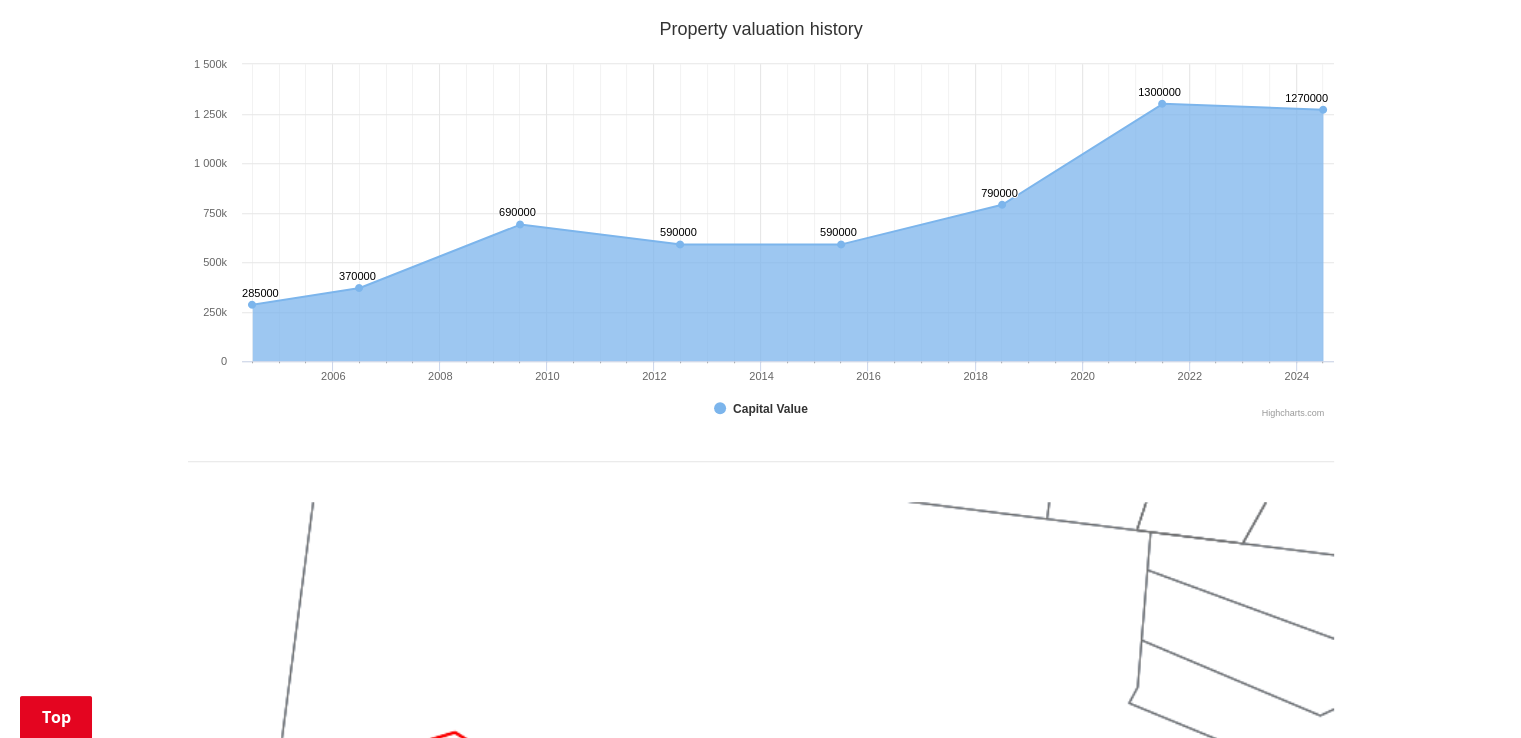scroll, scrollTop: 1100, scrollLeft: 0, axis: vertical 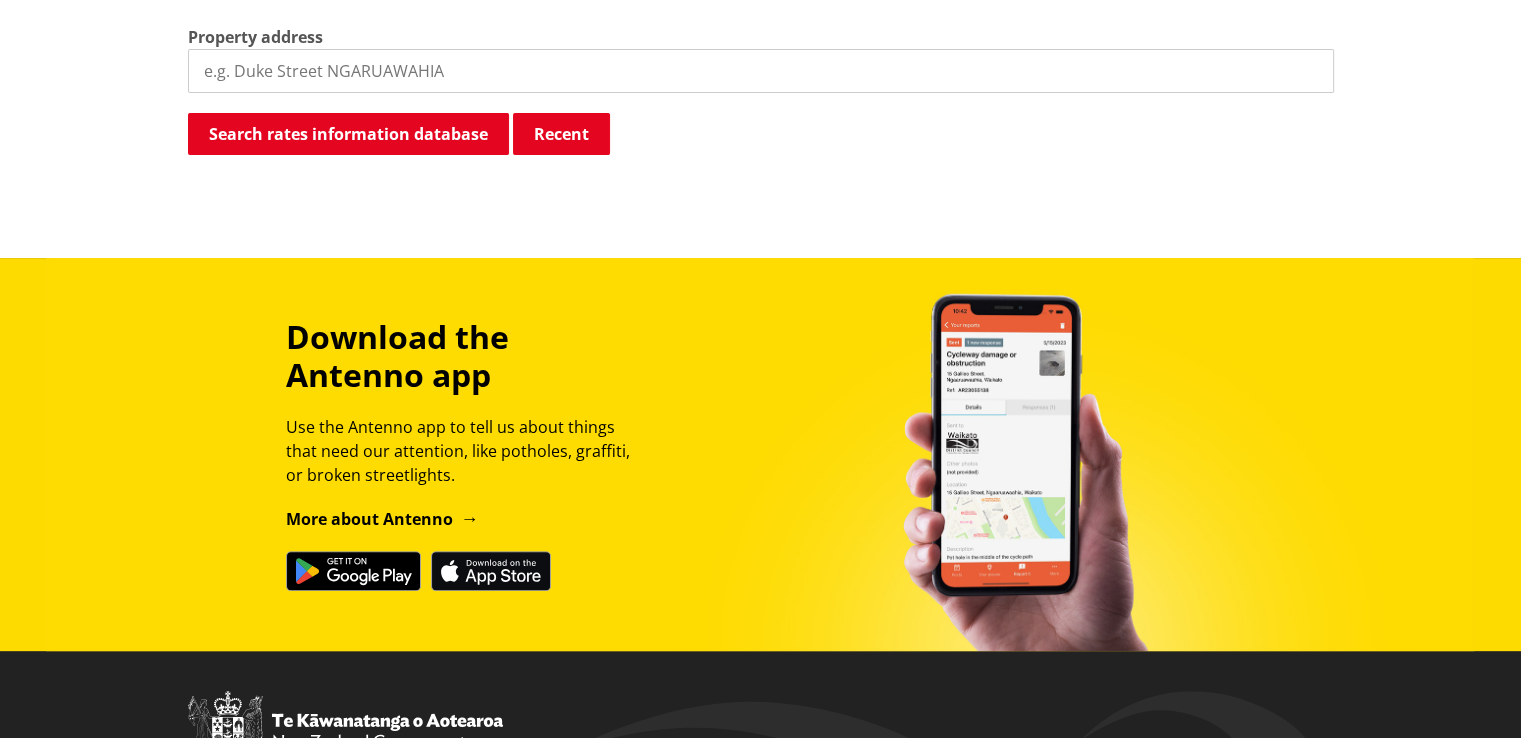 click at bounding box center (761, 71) 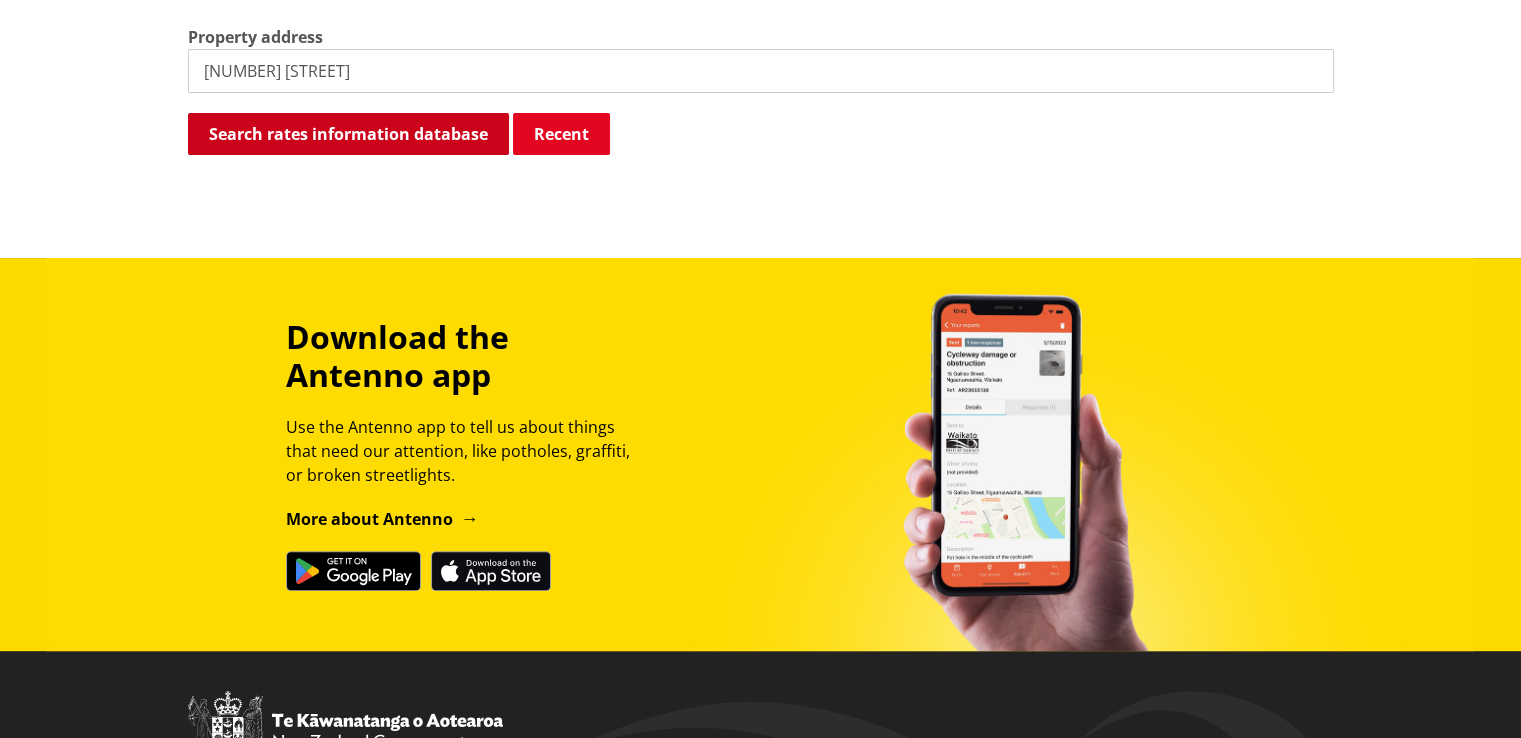 type on "111 clark road" 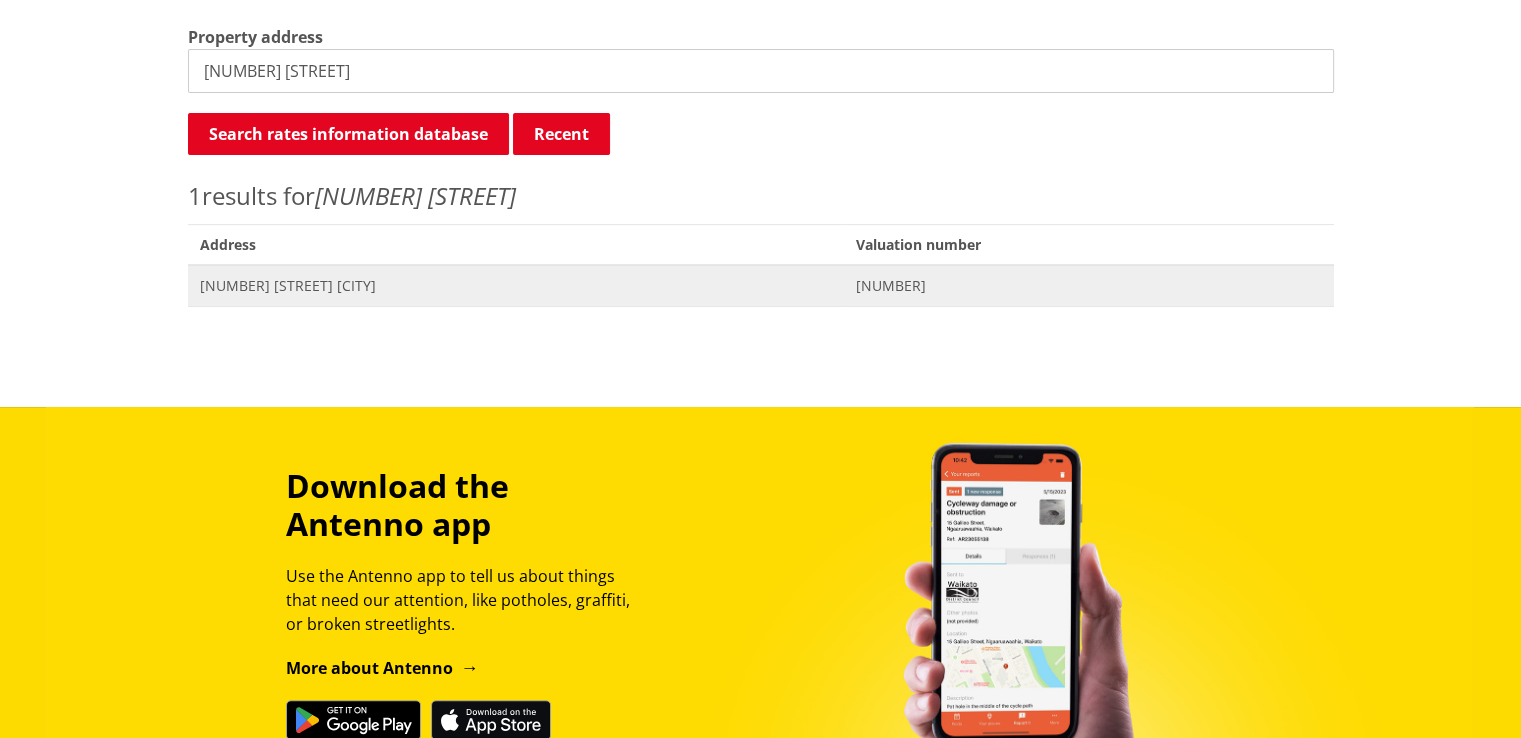 click on "111 Clark Road NGARUAWAHIA" at bounding box center (516, 286) 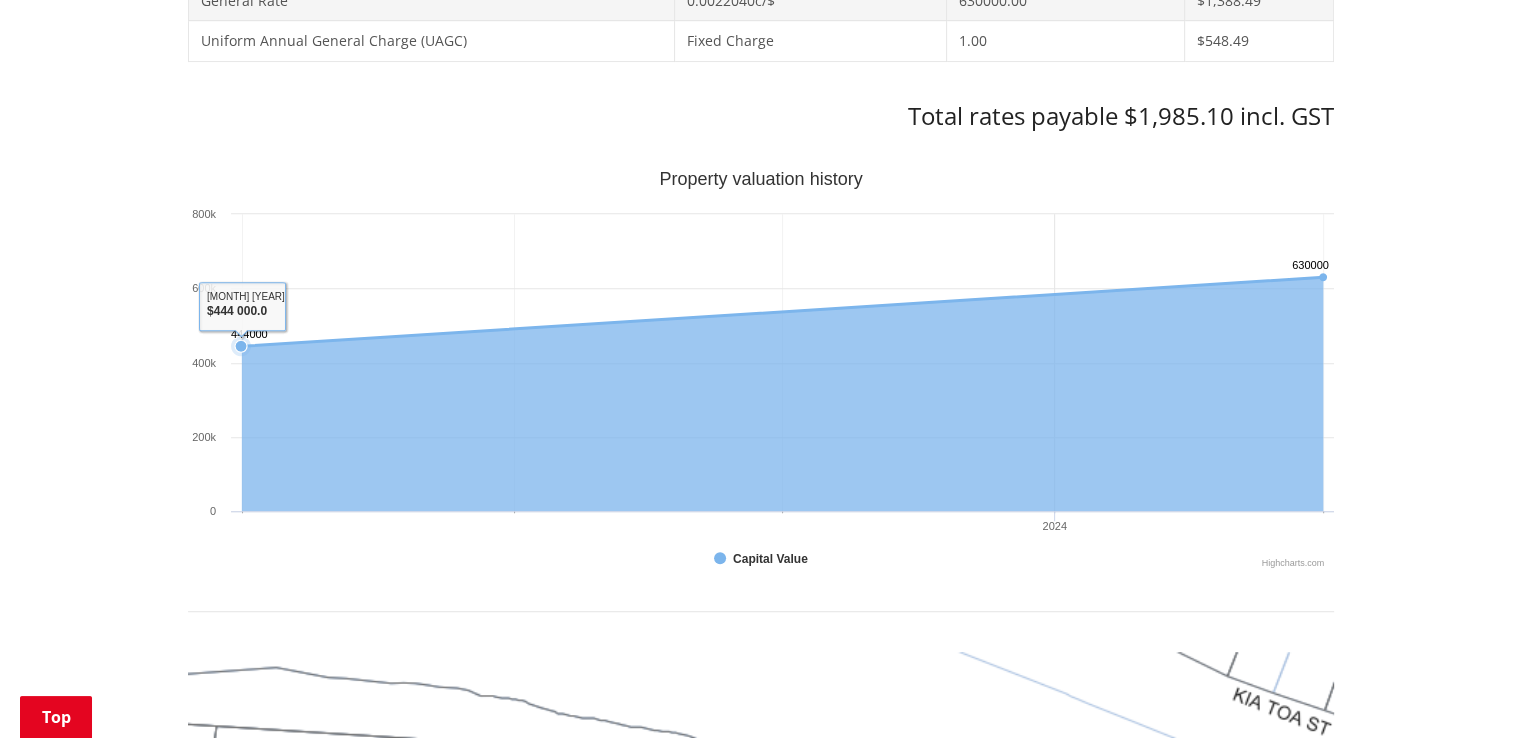 scroll, scrollTop: 1100, scrollLeft: 0, axis: vertical 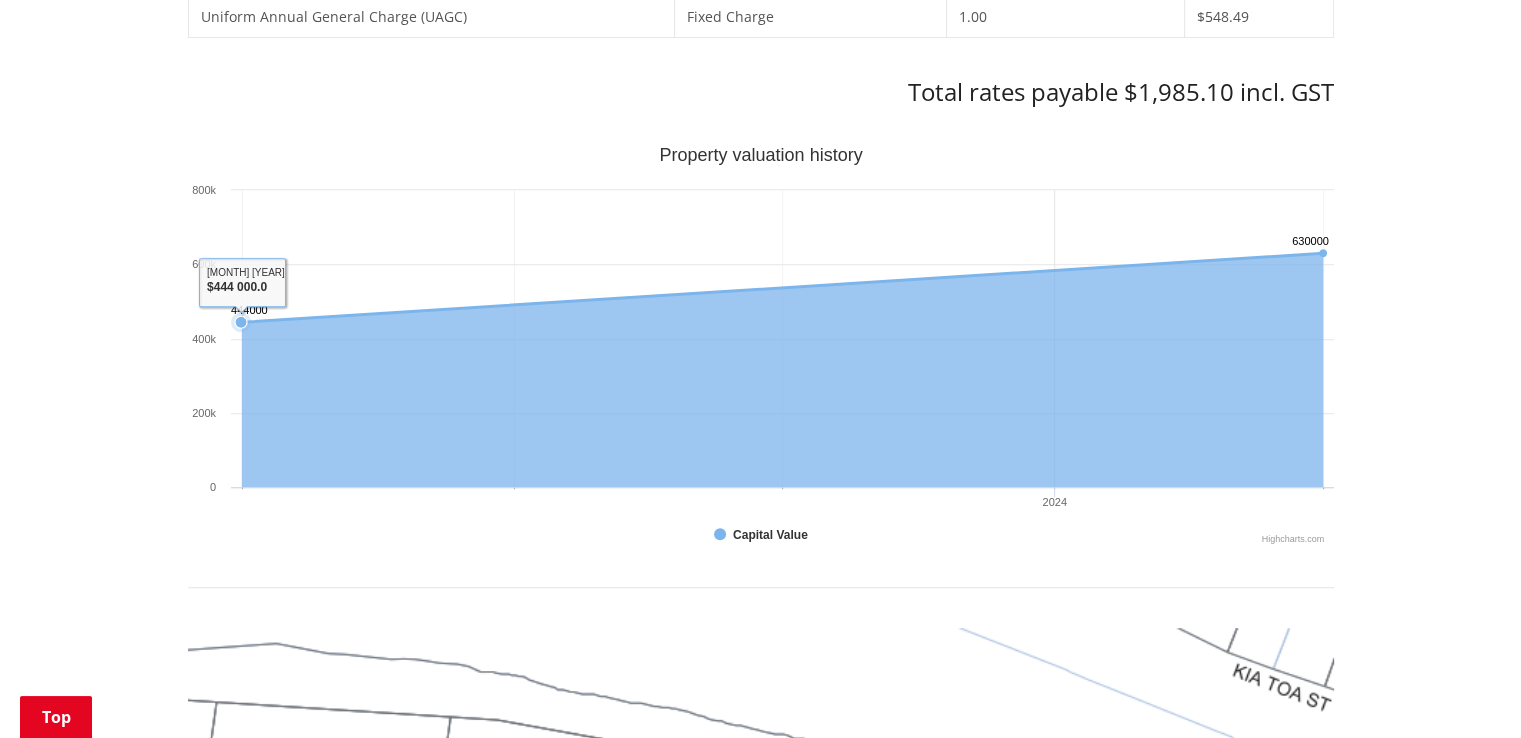 click 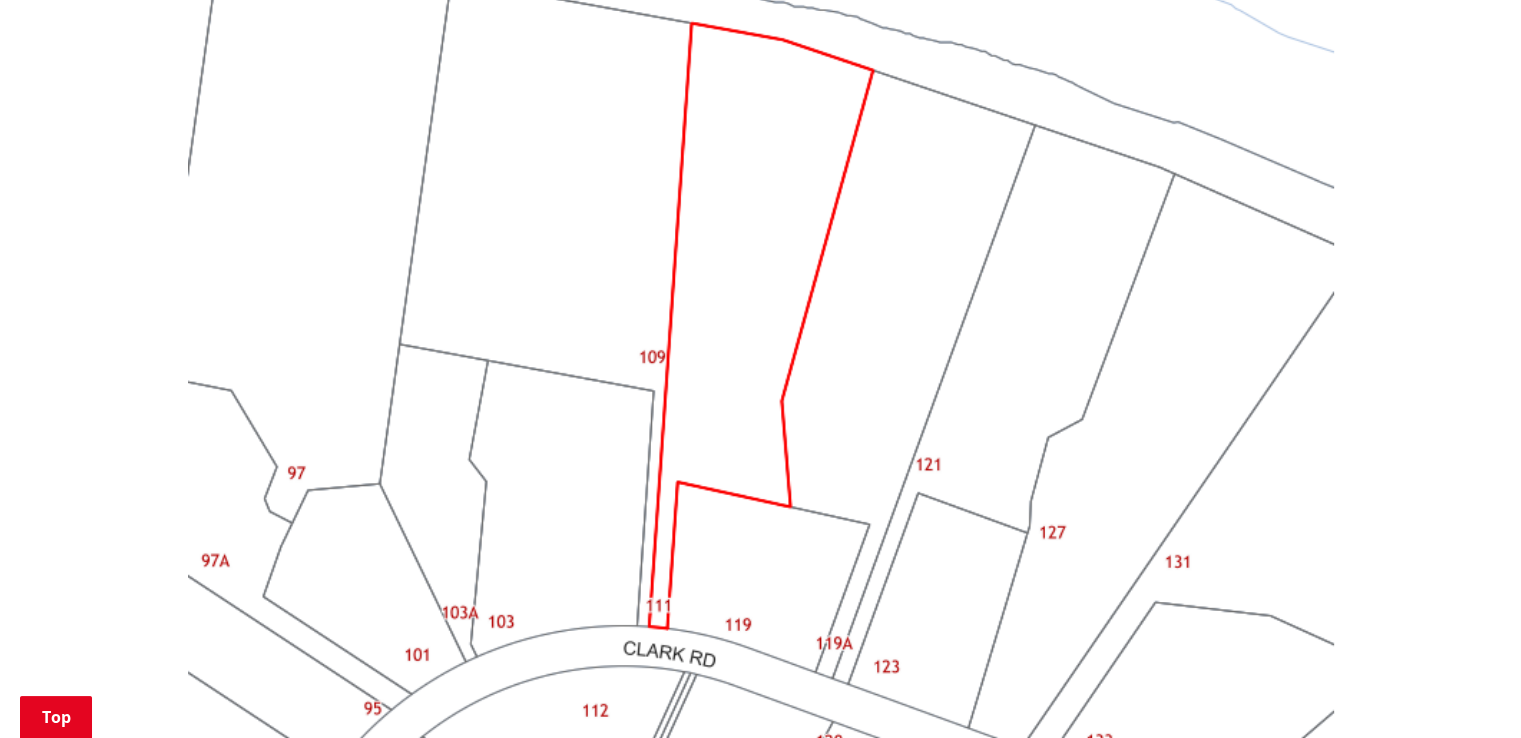 scroll, scrollTop: 1800, scrollLeft: 0, axis: vertical 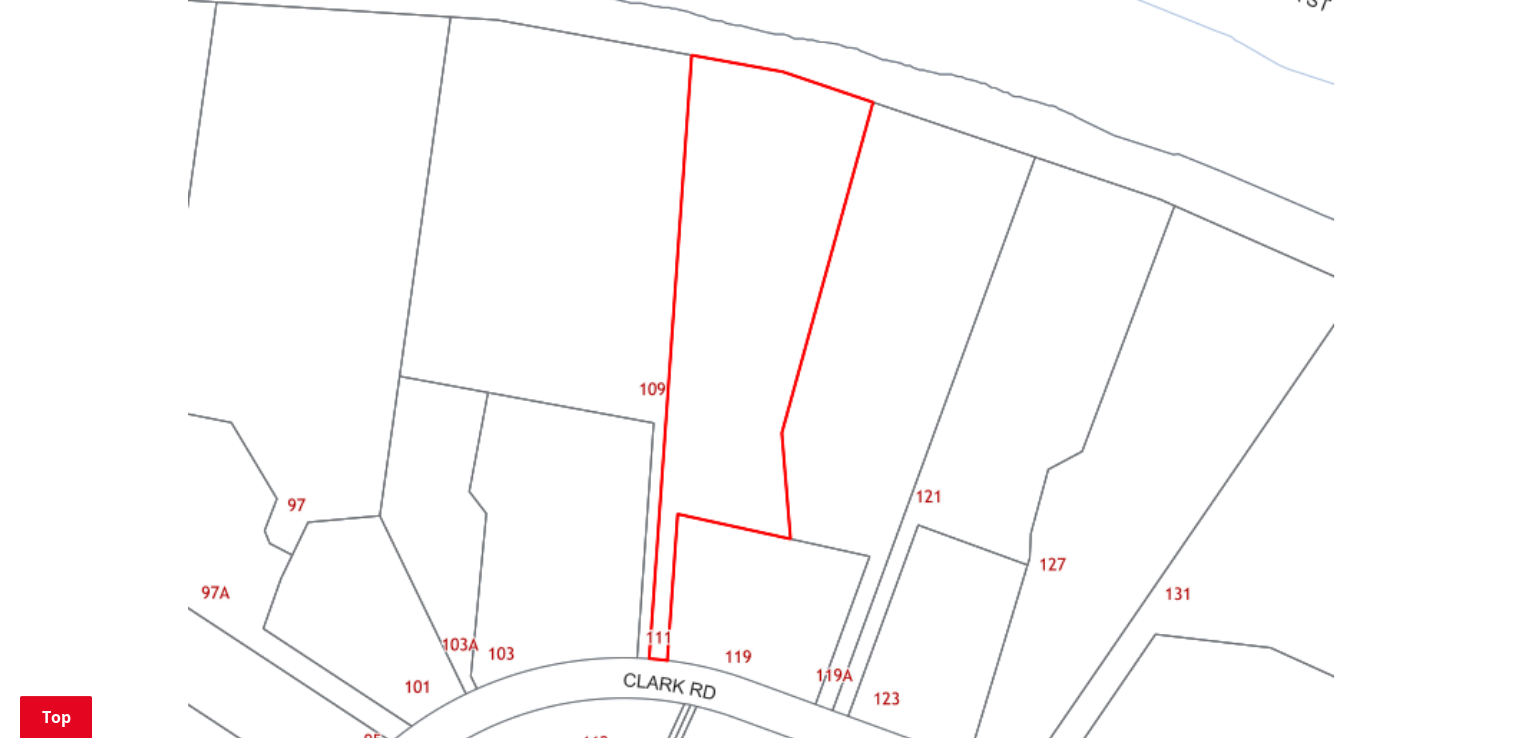 drag, startPoint x: 476, startPoint y: 303, endPoint x: 466, endPoint y: 317, distance: 17.20465 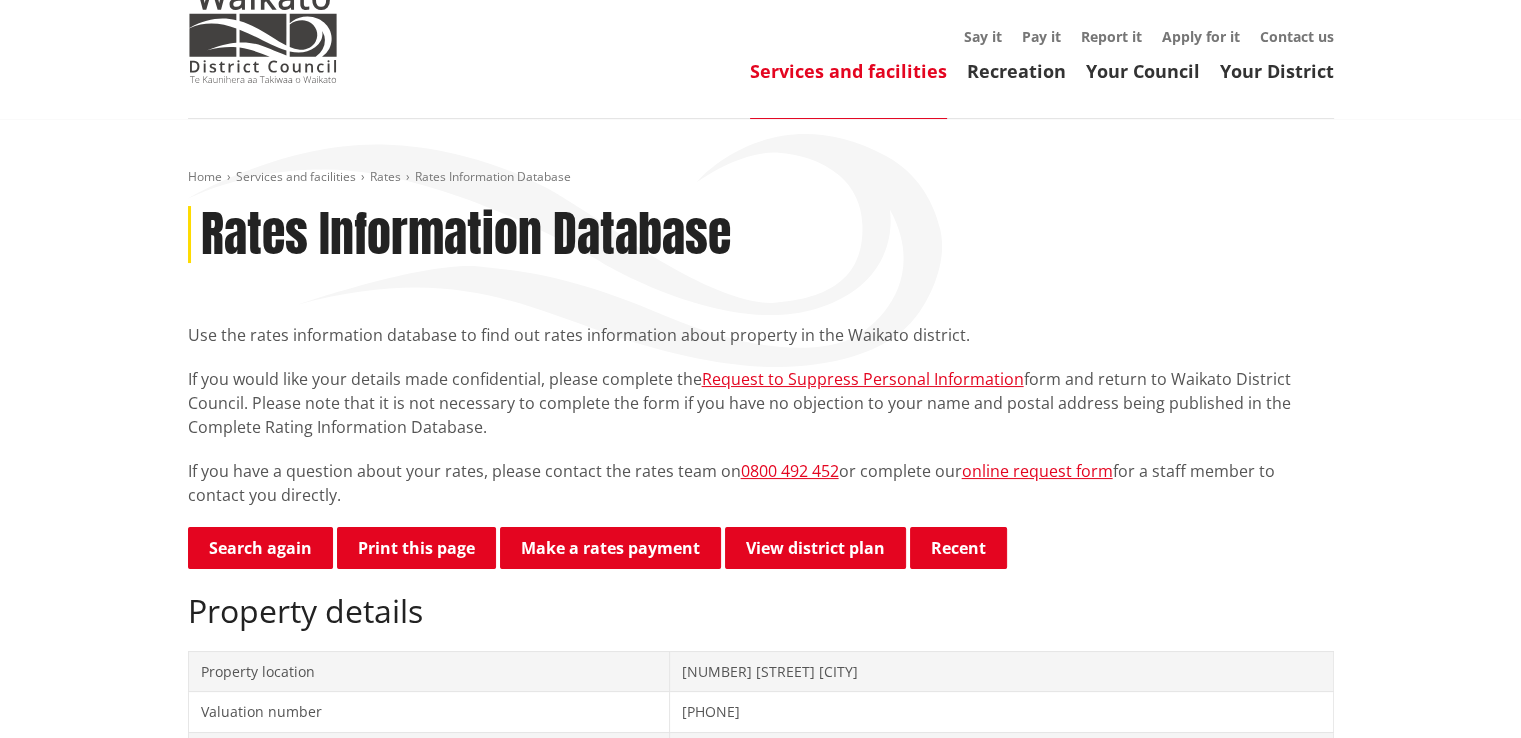 scroll, scrollTop: 0, scrollLeft: 0, axis: both 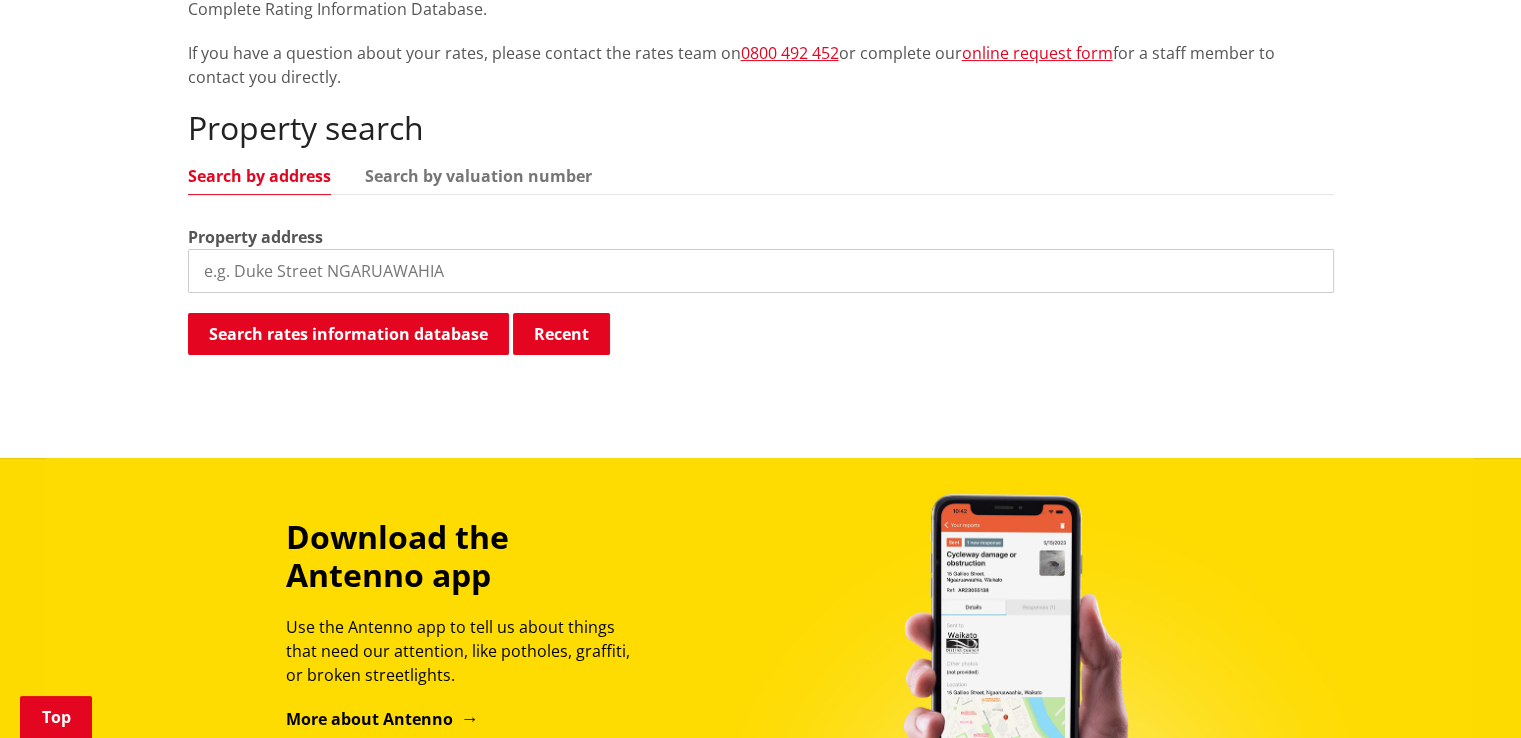 click at bounding box center [761, 271] 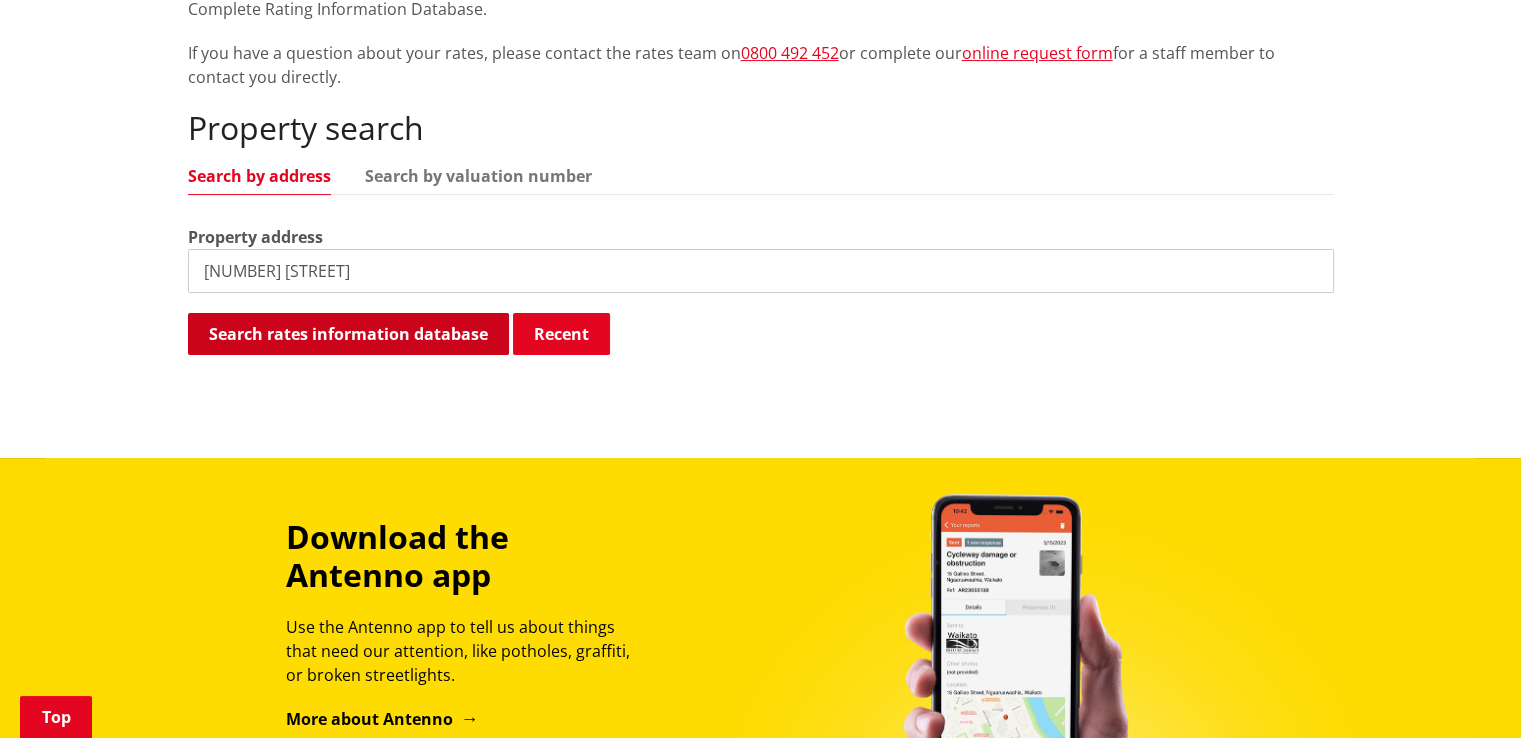 type on "170 driver road" 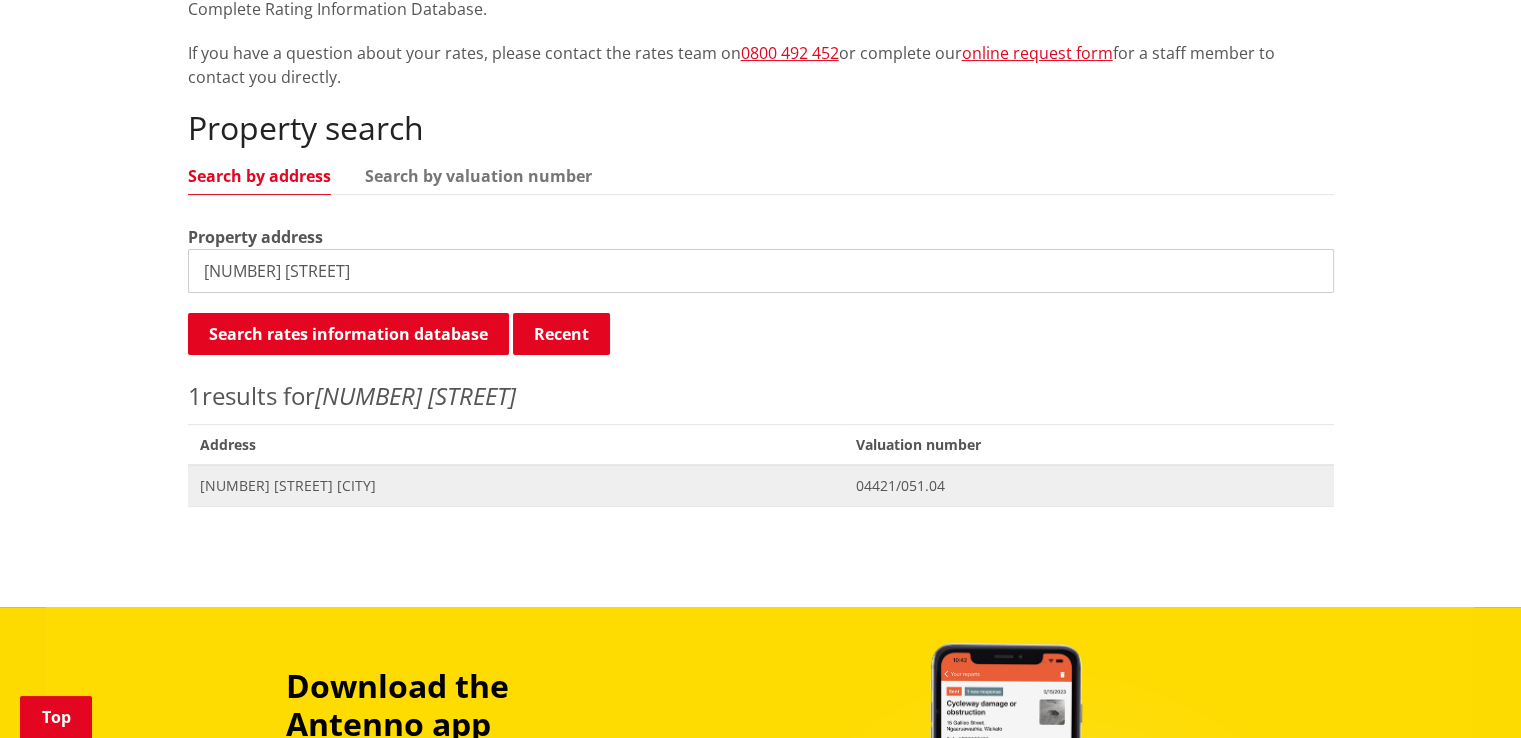 click on "[NUMBER] [STREET] [CITY]" at bounding box center (516, 486) 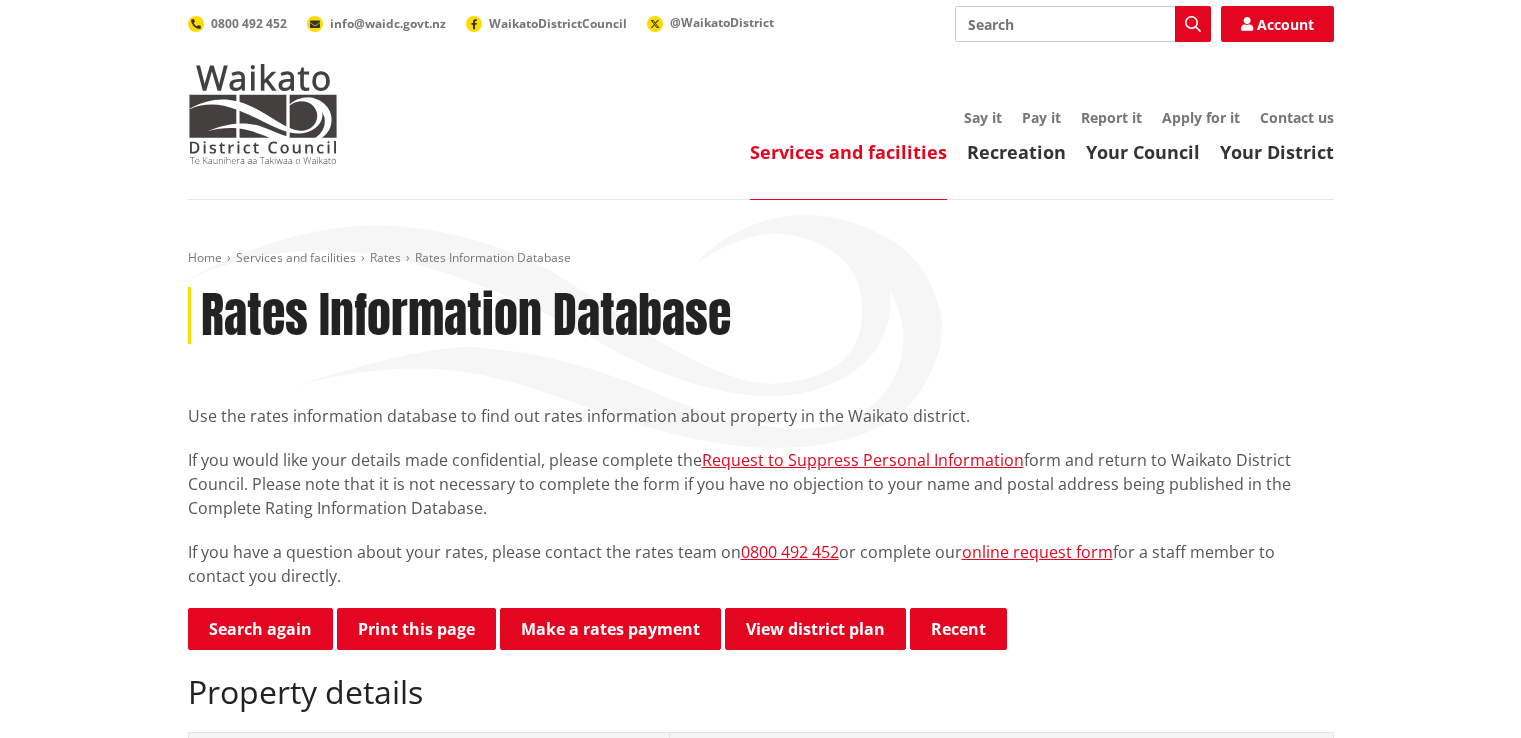 scroll, scrollTop: 0, scrollLeft: 0, axis: both 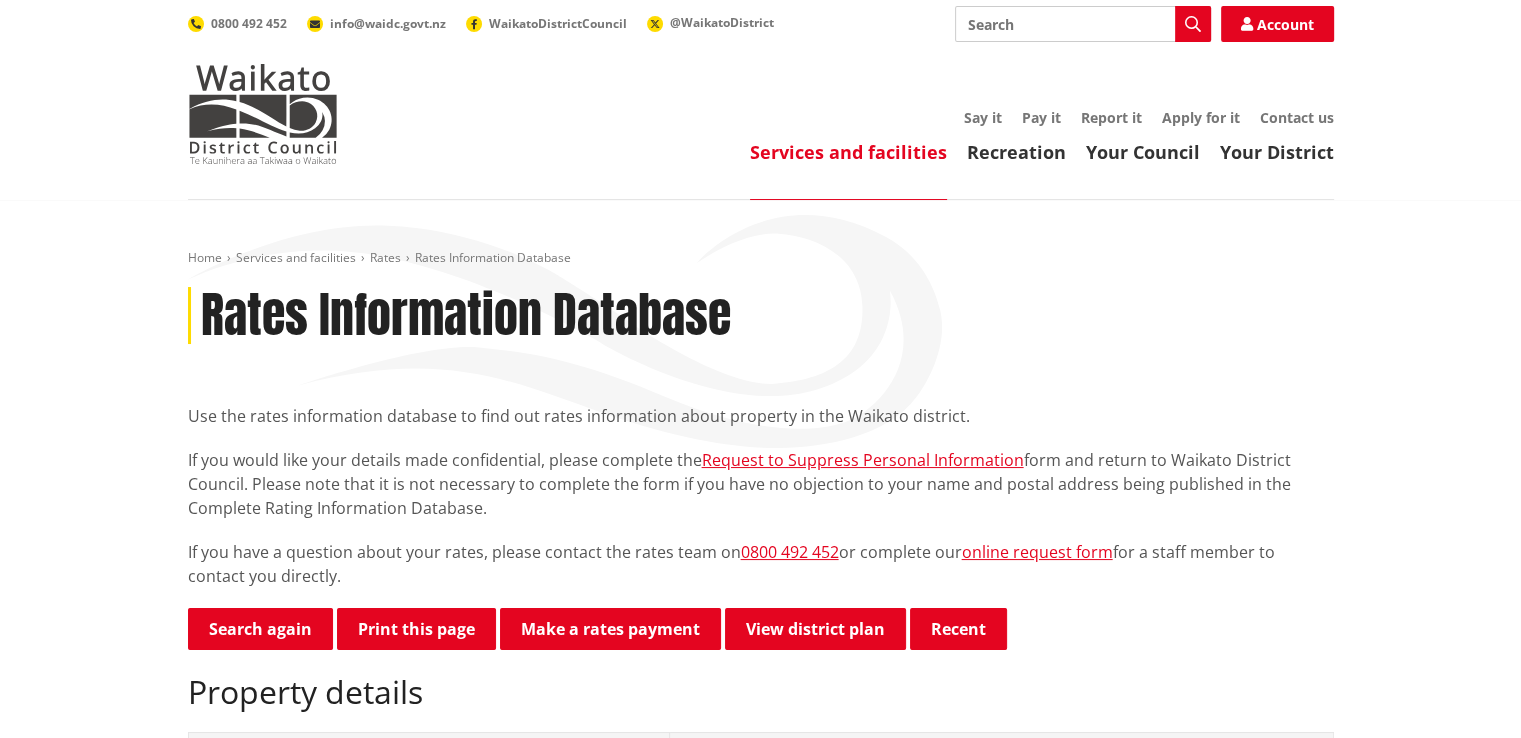 click on "Use the rates information database to find out rates information about property in the Waikato district. If you would like your details made confidential, please complete the  Request to Suppress Personal Information  form and return to Waikato District Council. Please note that it is not necessary to complete the form if you have no objection to your name and postal address being published in the Complete Rating Information Database. If you have a question about your rates, please contact the rates team on  [PHONE]  or complete our  online request form  for a staff member to contact you directly." at bounding box center (761, 496) 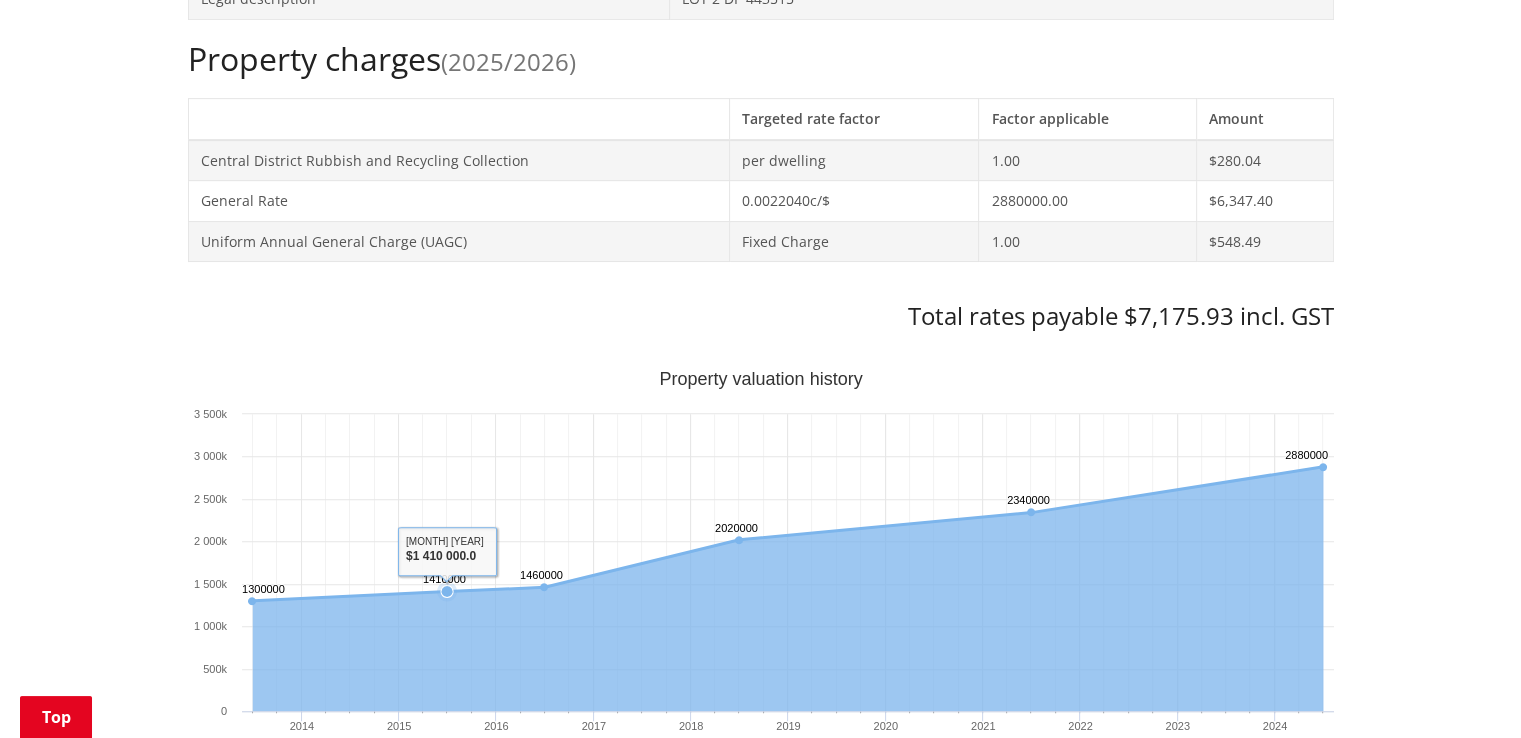 scroll, scrollTop: 800, scrollLeft: 0, axis: vertical 